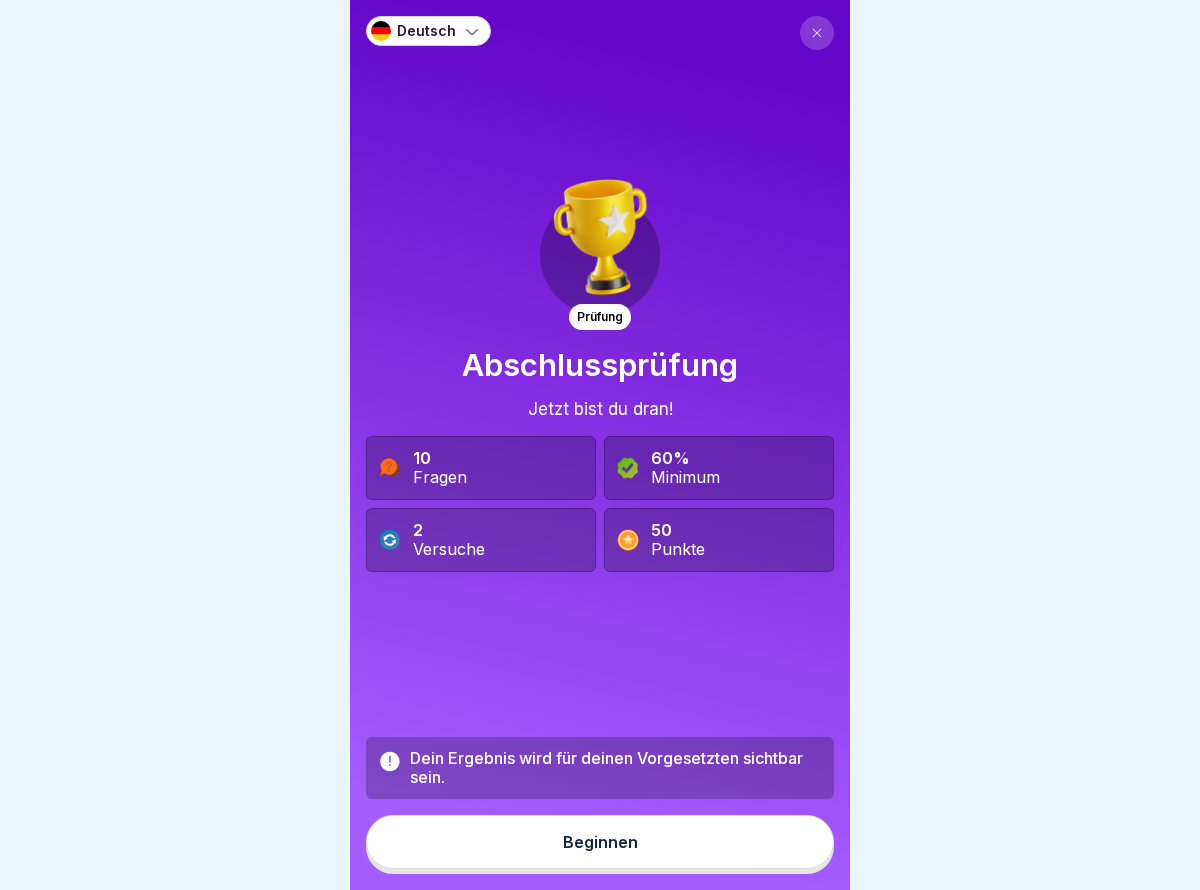scroll, scrollTop: 15, scrollLeft: 0, axis: vertical 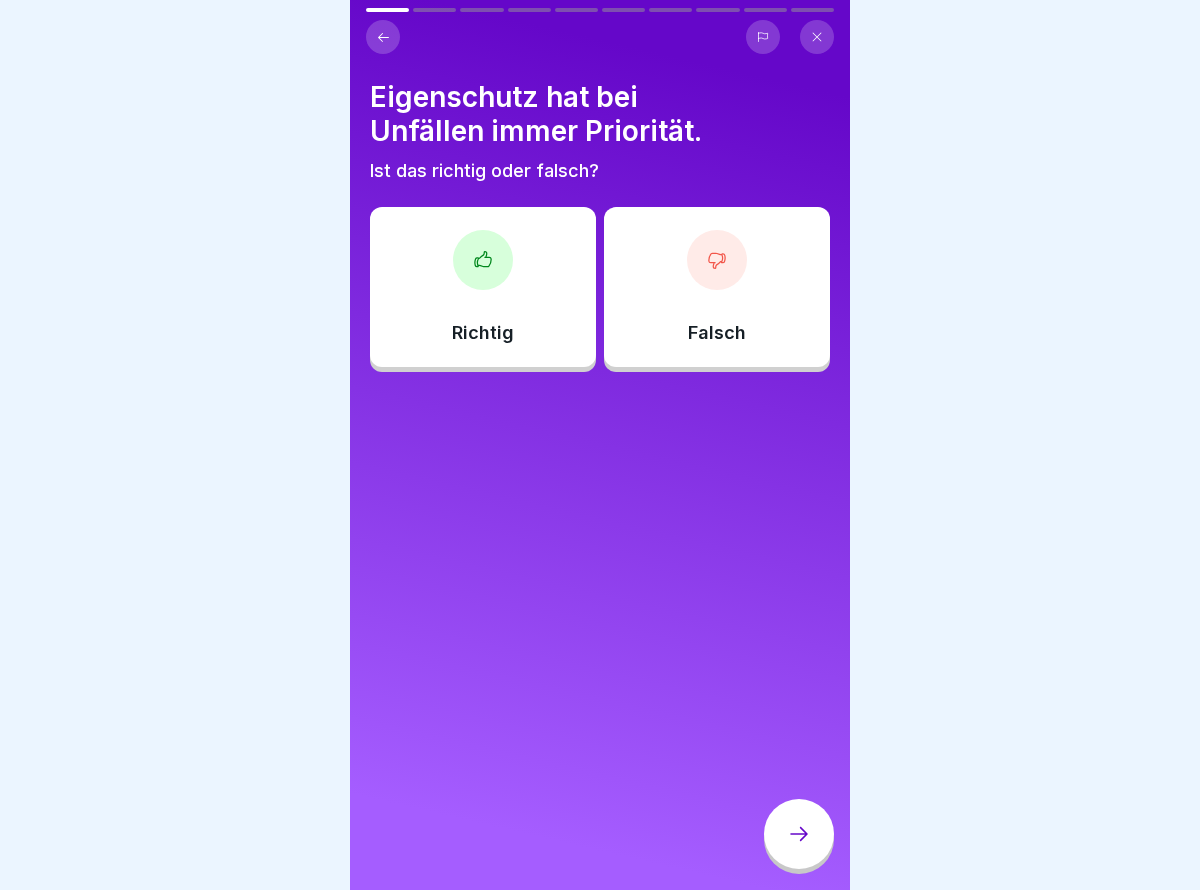 click at bounding box center (483, 260) 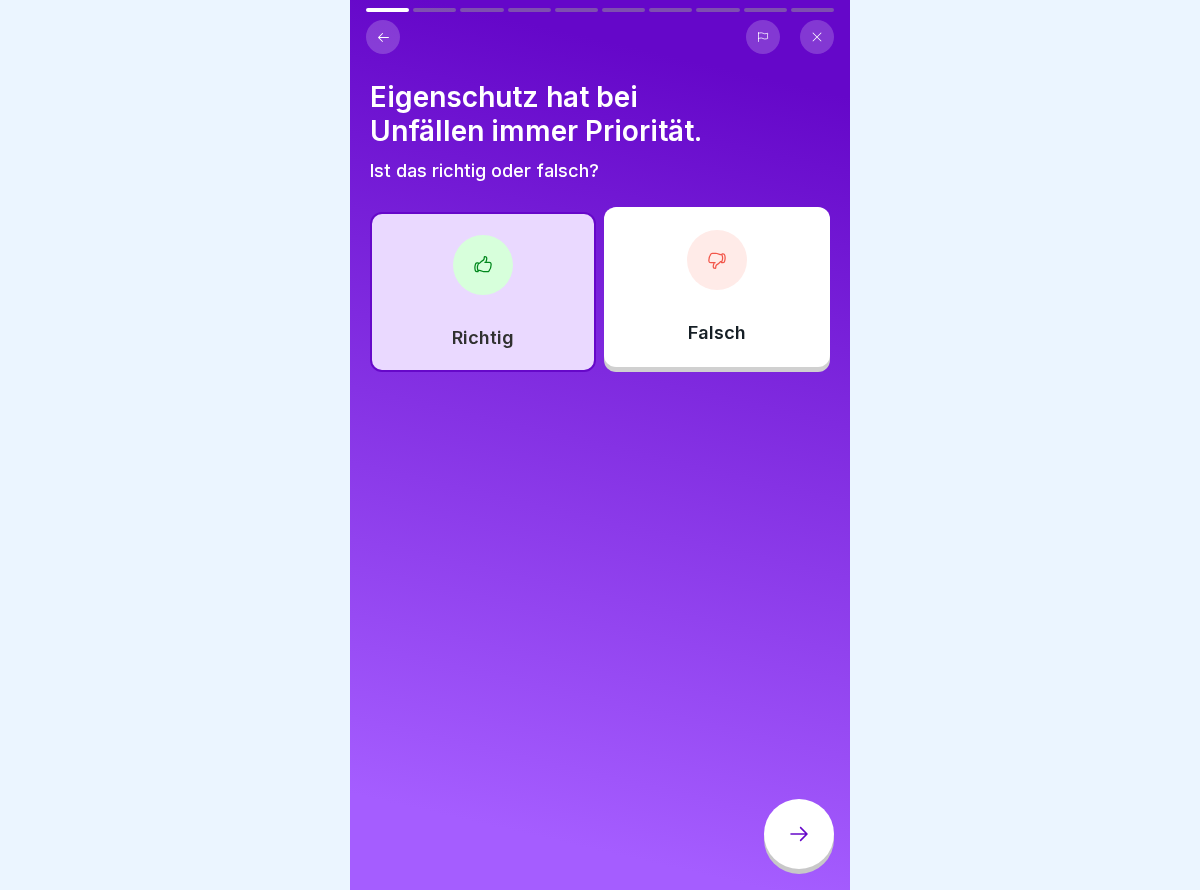 click 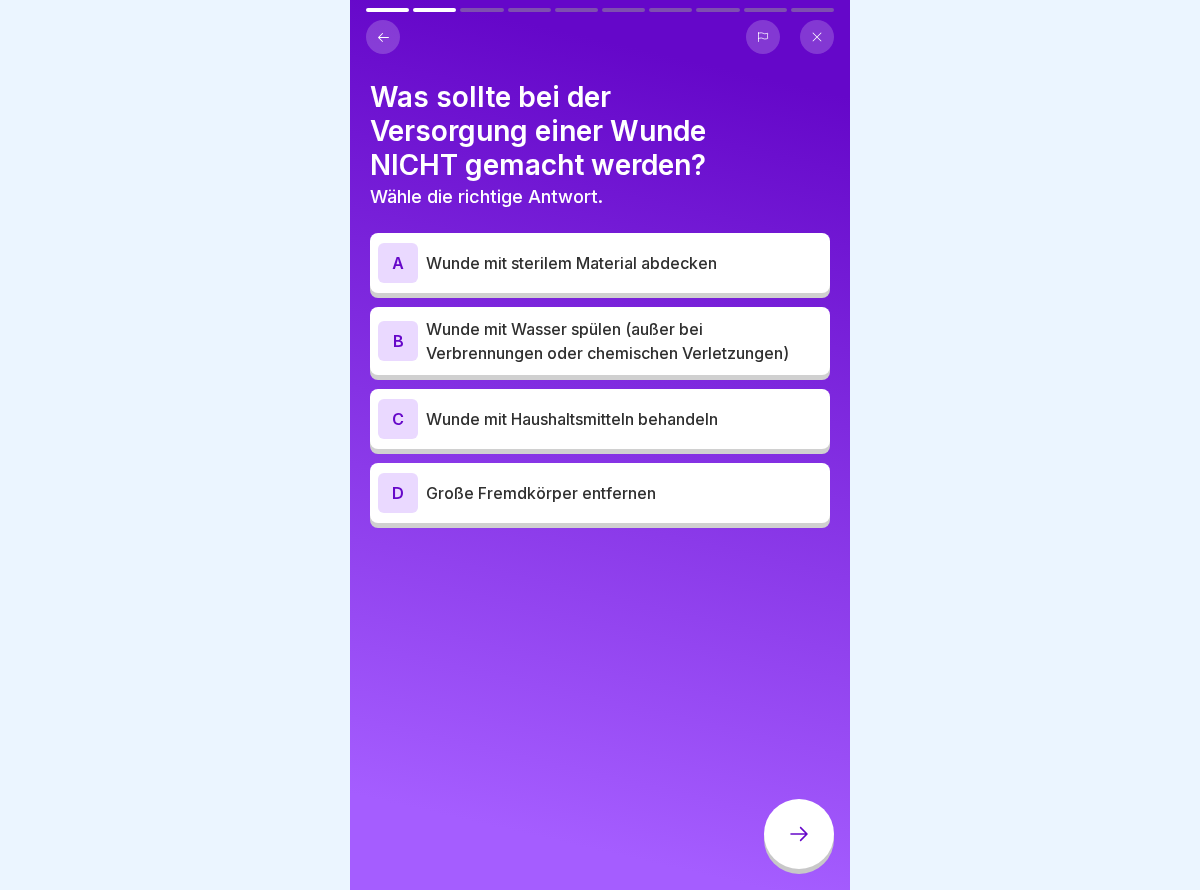 click at bounding box center [763, 37] 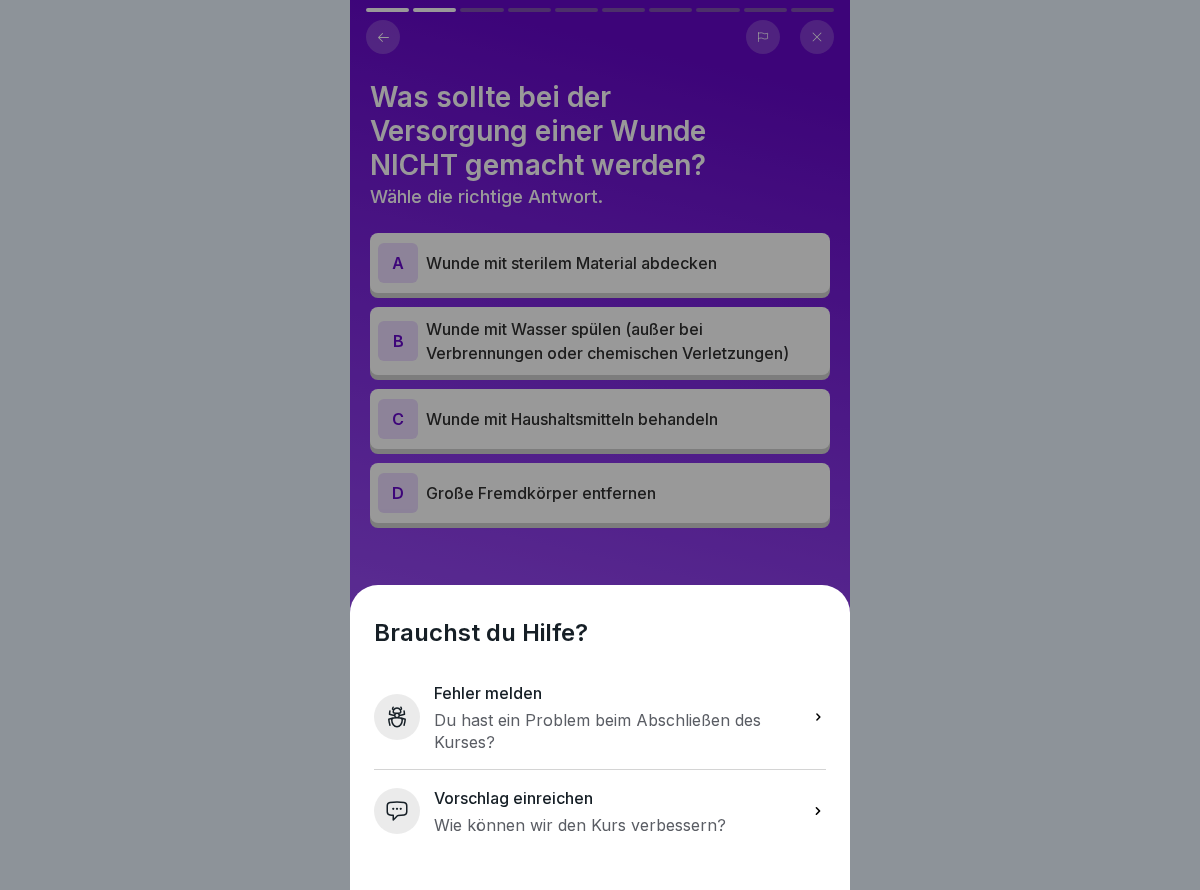 click on "Brauchst du Hilfe? Fehler melden Du hast ein Problem beim Abschließen des Kurses? Vorschlag einreichen Wie können wir den Kurs verbessern?" at bounding box center (600, 445) 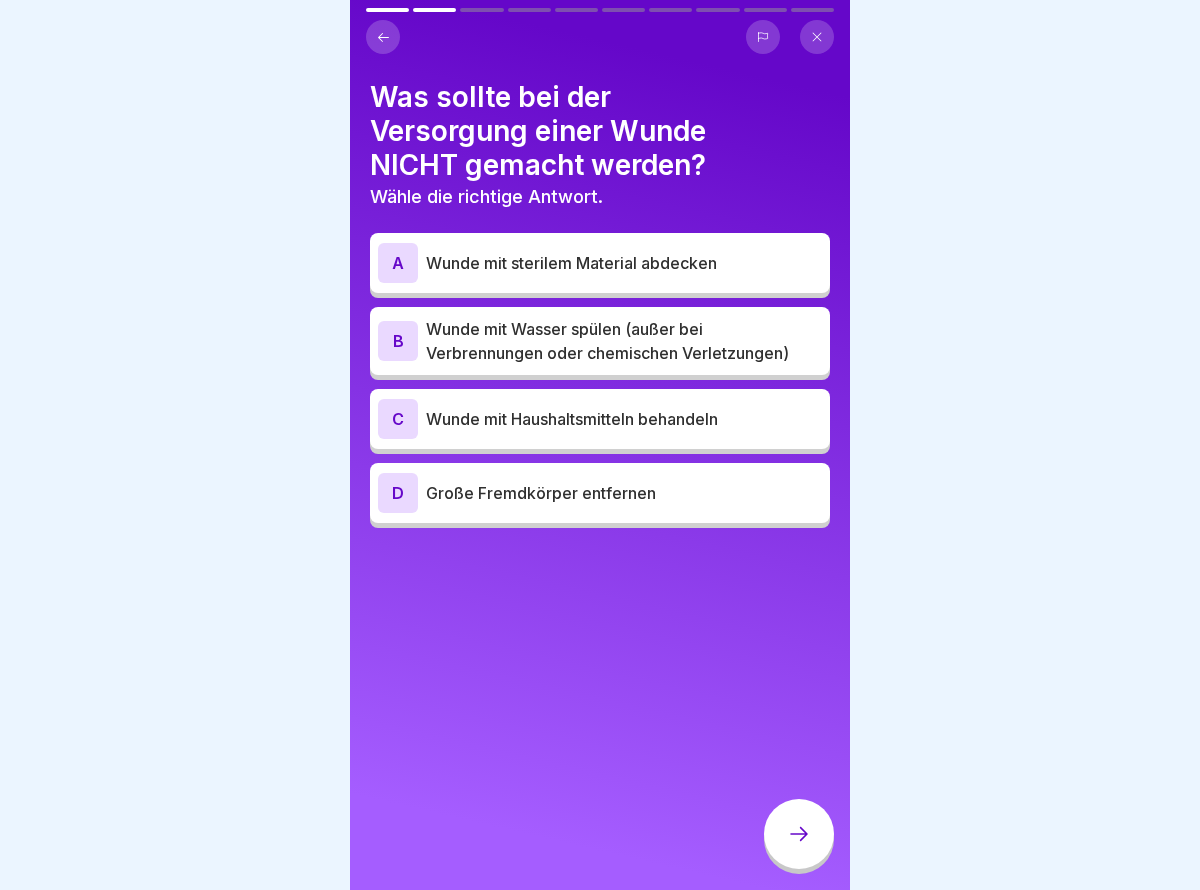 click on "C Wunde mit Haushaltsmitteln behandeln" at bounding box center [600, 419] 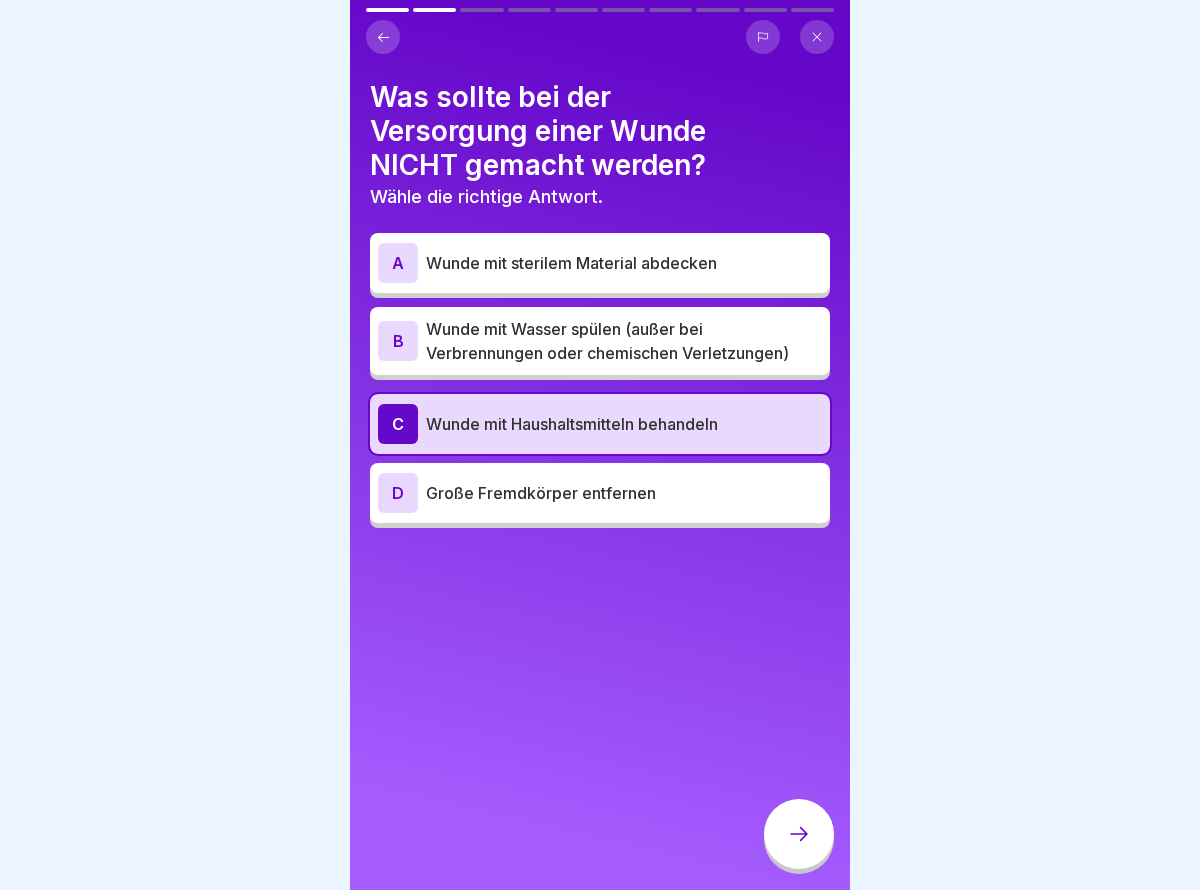 click on "Wunde mit Wasser spülen (außer bei Verbrennungen oder chemischen Verletzungen)" at bounding box center [624, 341] 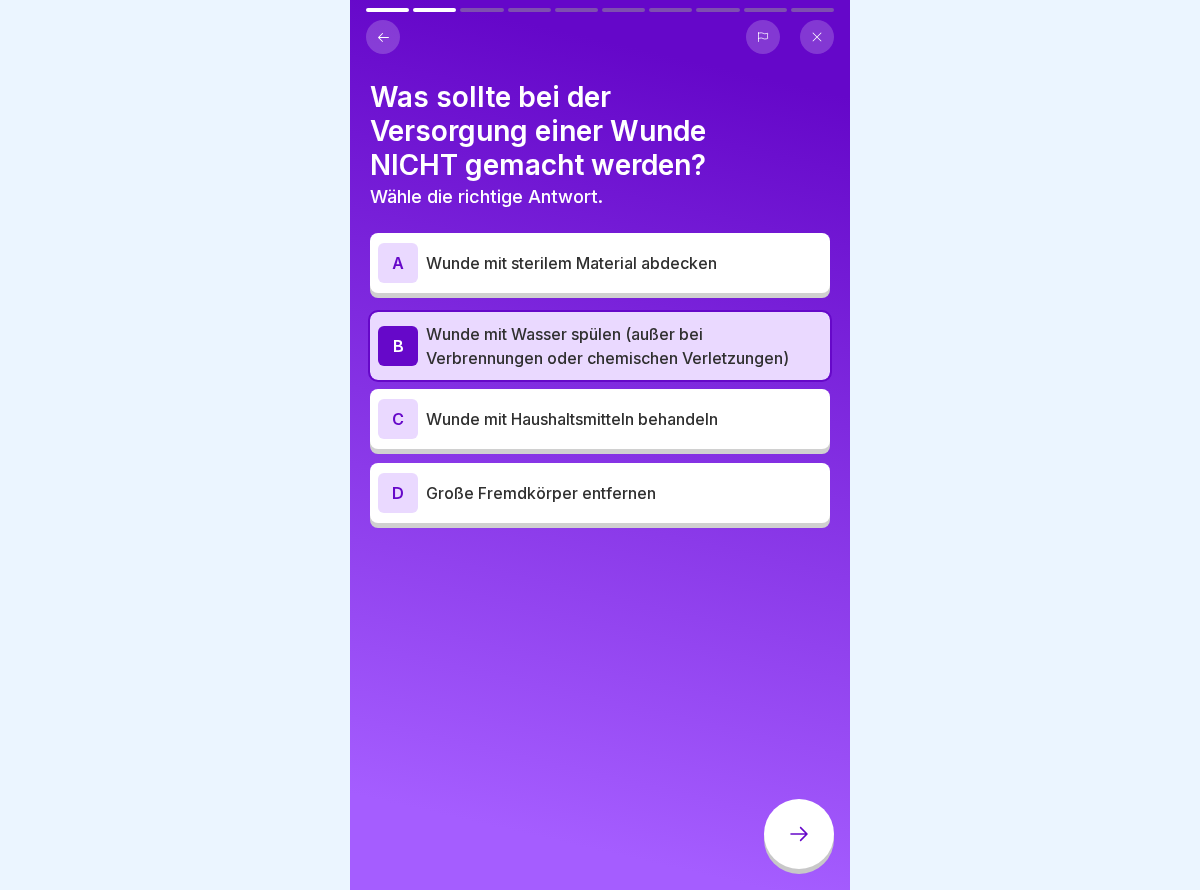 click on "Wunde mit Haushaltsmitteln behandeln" at bounding box center (624, 419) 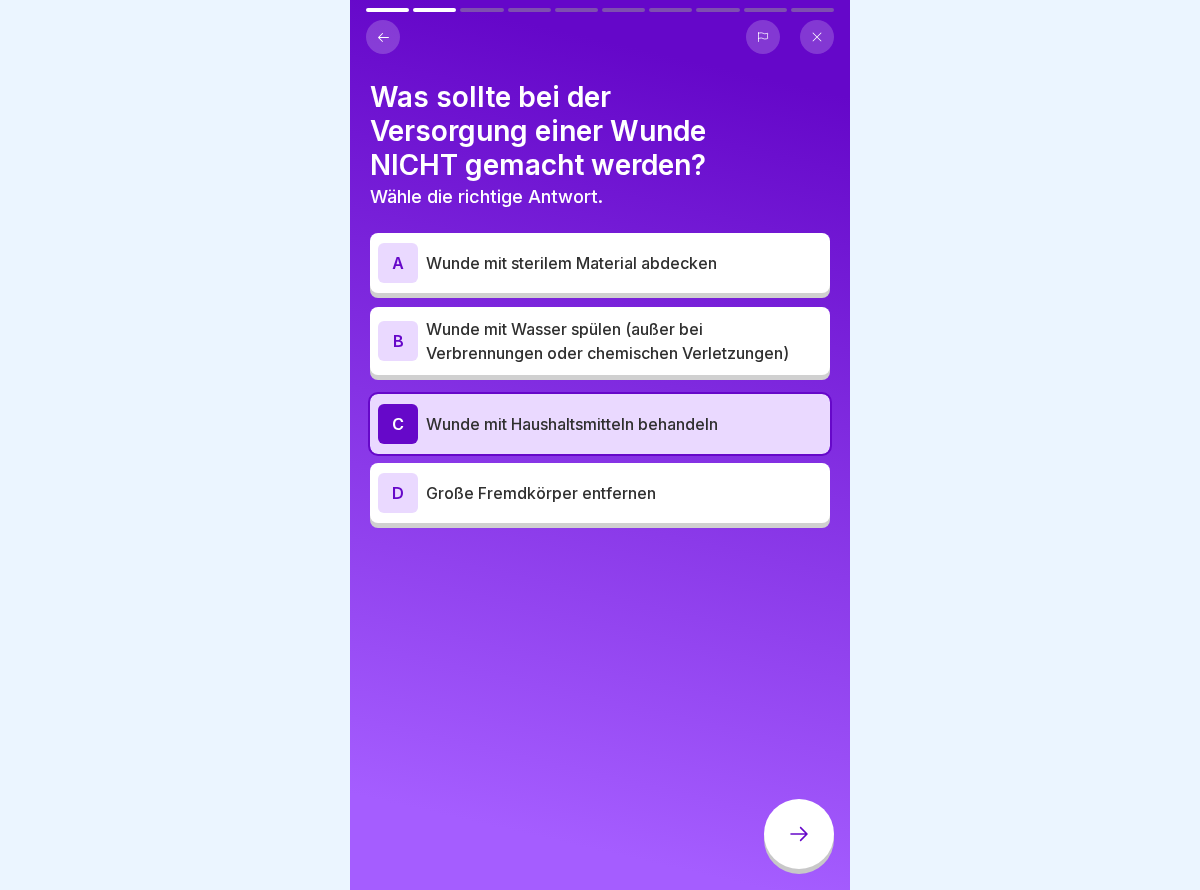 click at bounding box center (799, 834) 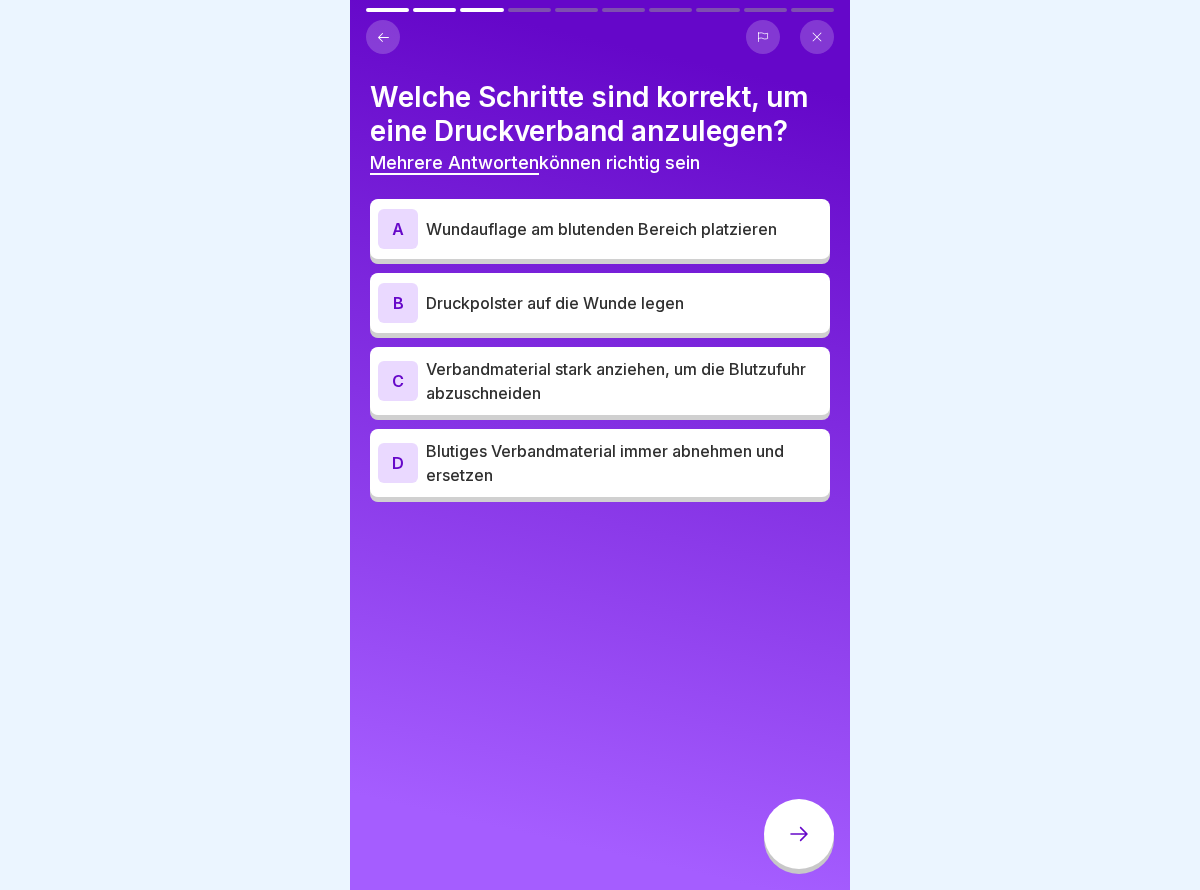 click on "Verbandmaterial stark anziehen, um die Blutzufuhr abzuschneiden" at bounding box center [624, 381] 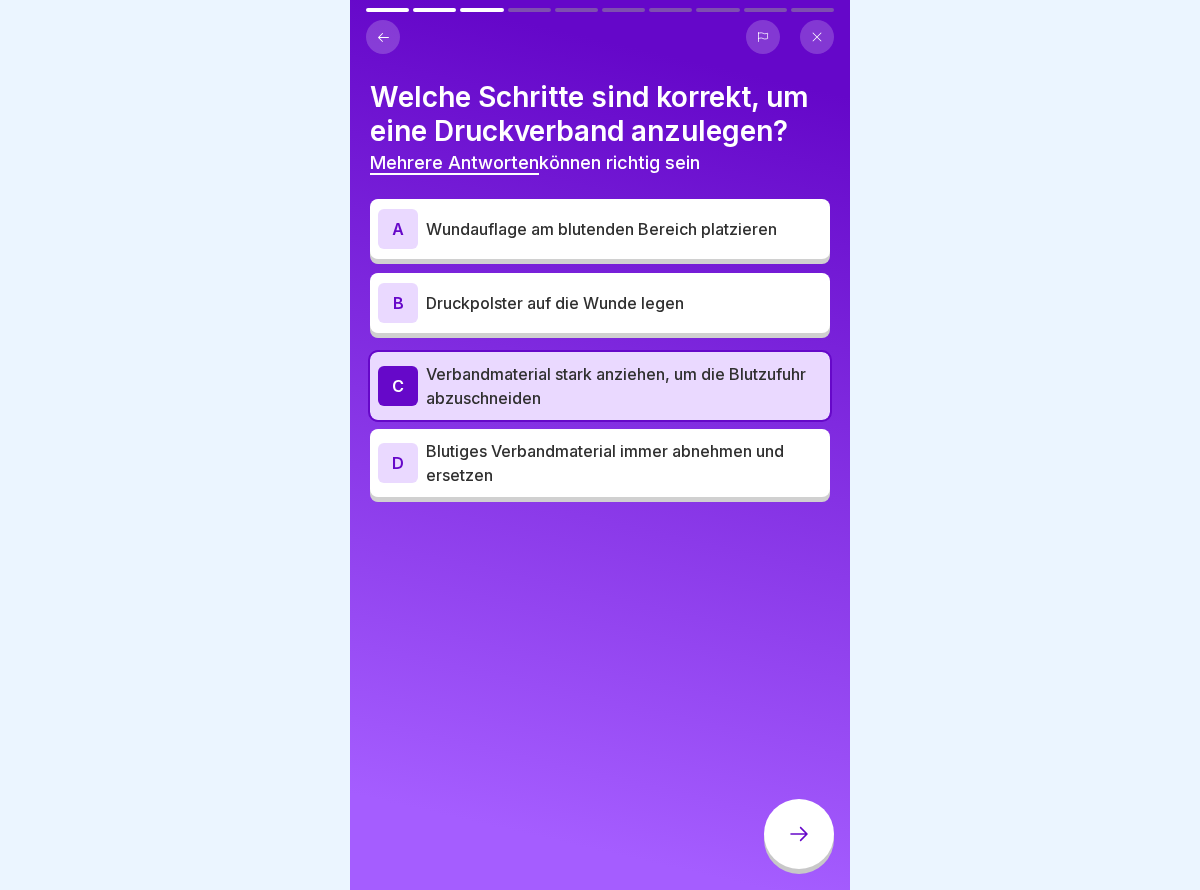 click on "Blutiges Verbandmaterial immer abnehmen und ersetzen" at bounding box center (624, 463) 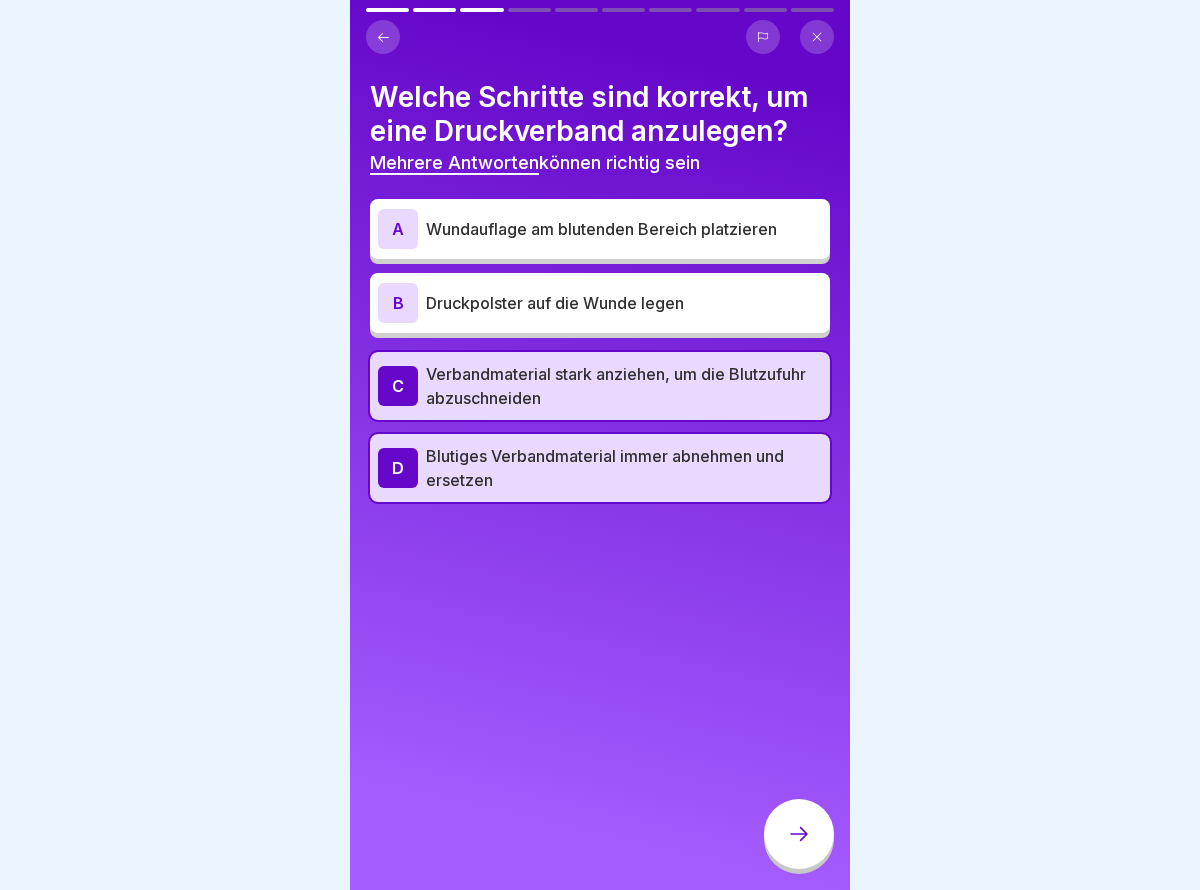 click on "A Wundauflage am blutenden Bereich platzieren" at bounding box center (600, 229) 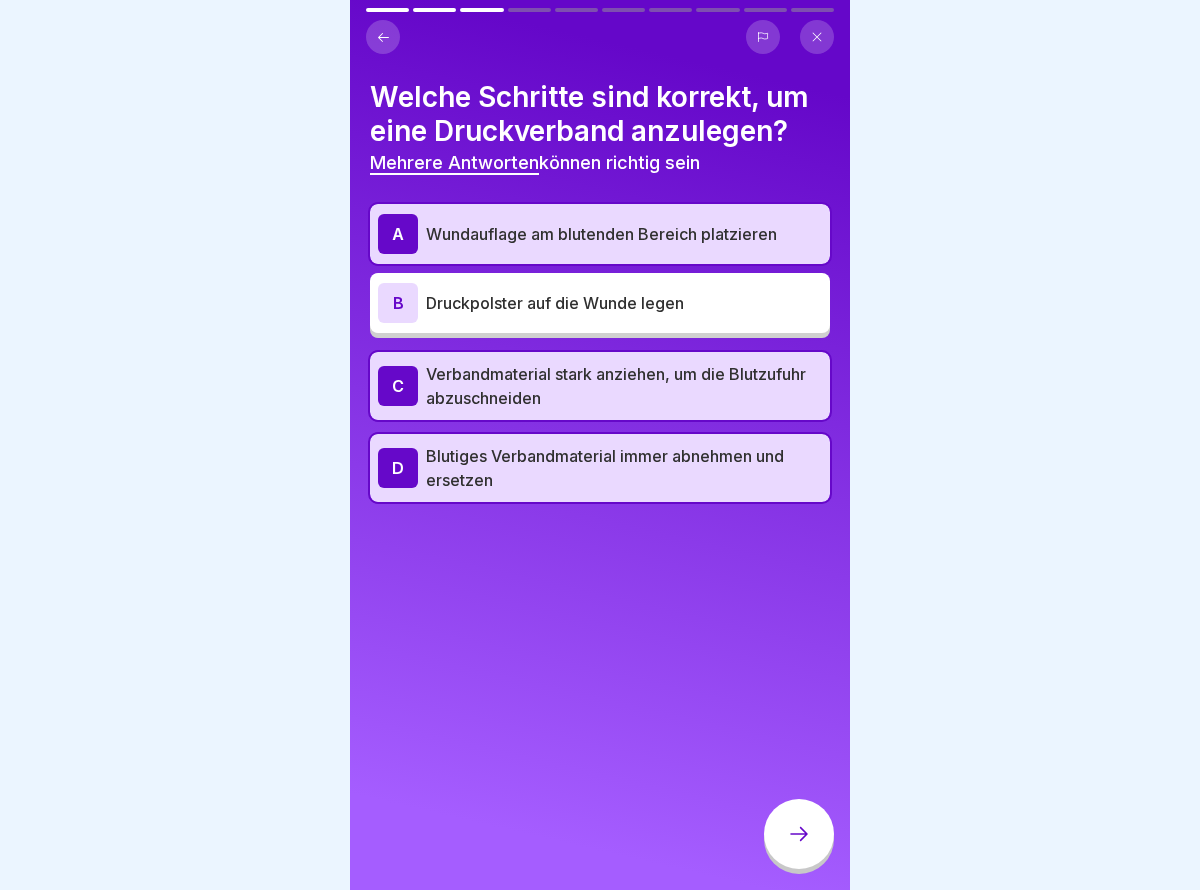 click on "B Druckpolster auf die Wunde legen" at bounding box center (600, 303) 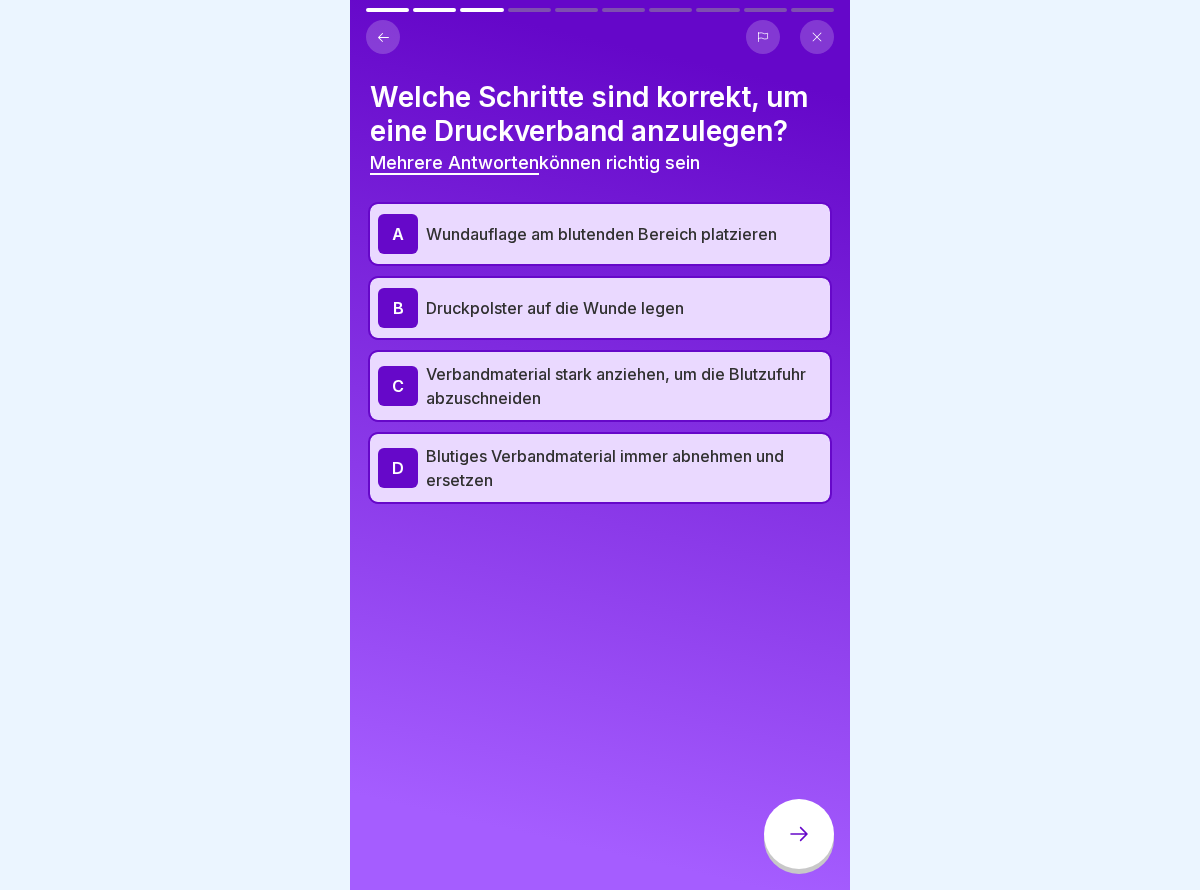 click on "Blutiges Verbandmaterial immer abnehmen und ersetzen" at bounding box center [624, 468] 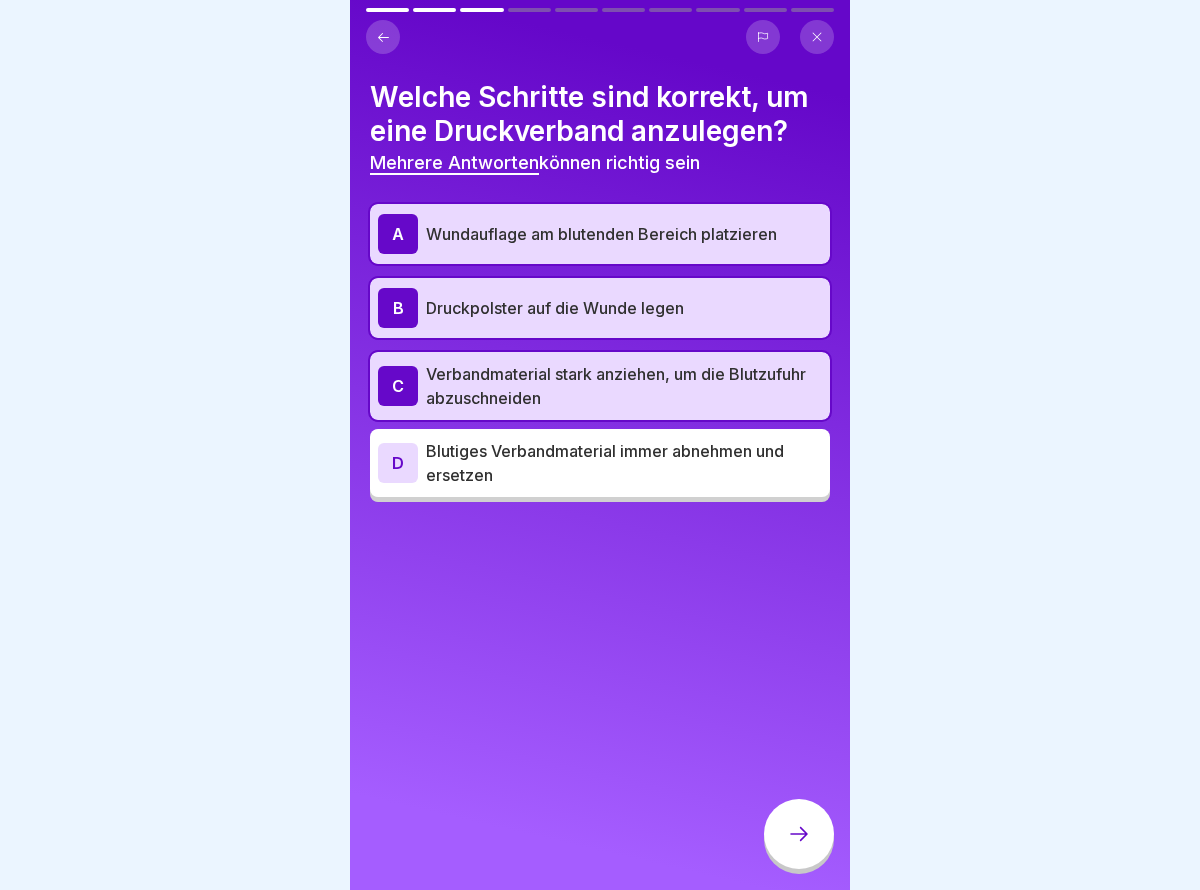 click at bounding box center [799, 834] 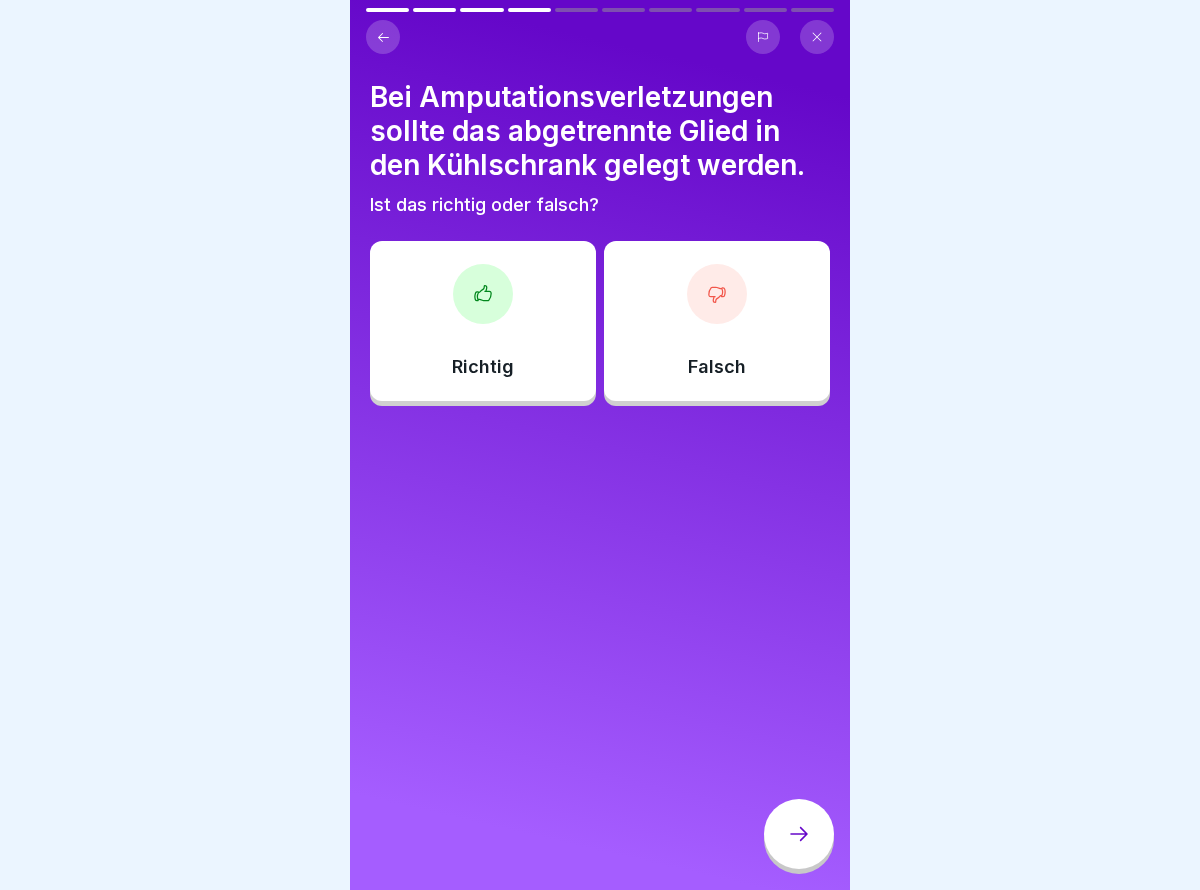 click on "Richtig" at bounding box center [483, 321] 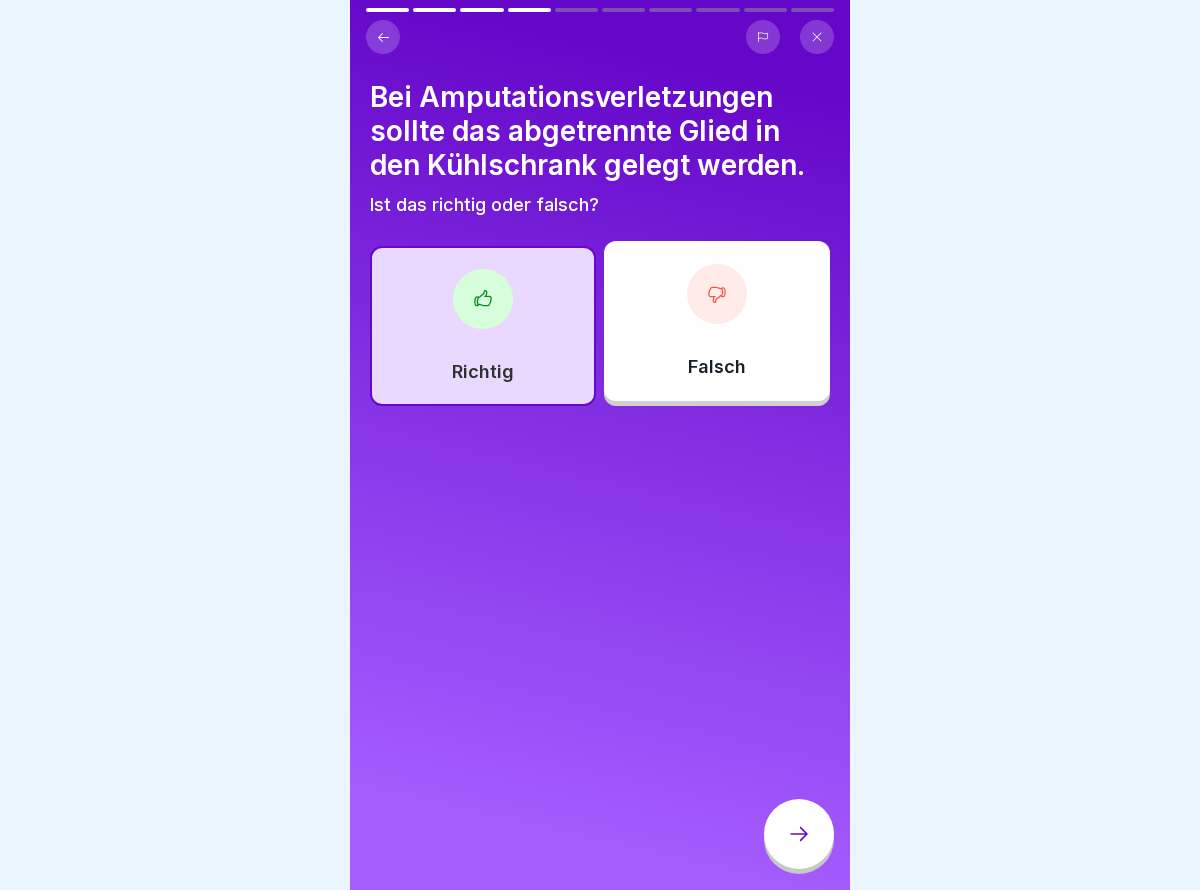 click 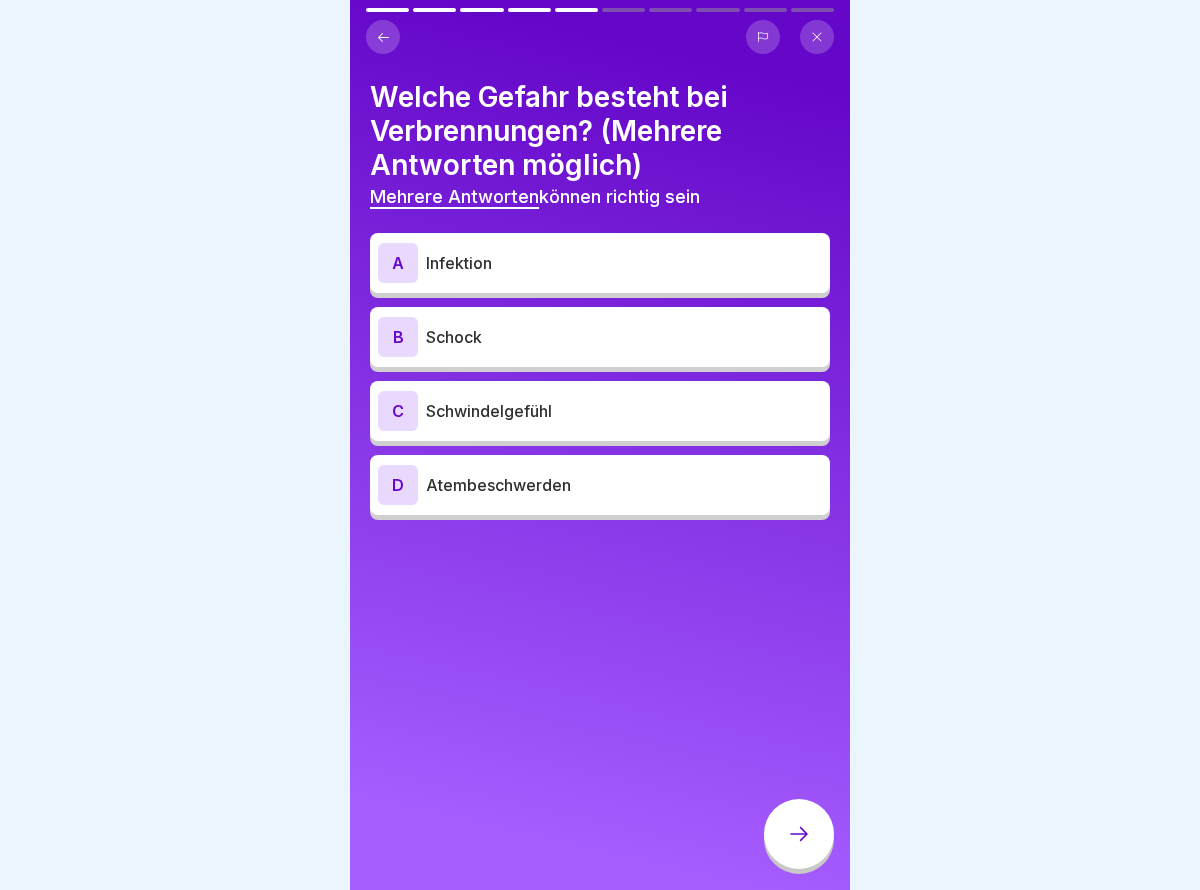 click on "Schwindelgefühl" at bounding box center (624, 411) 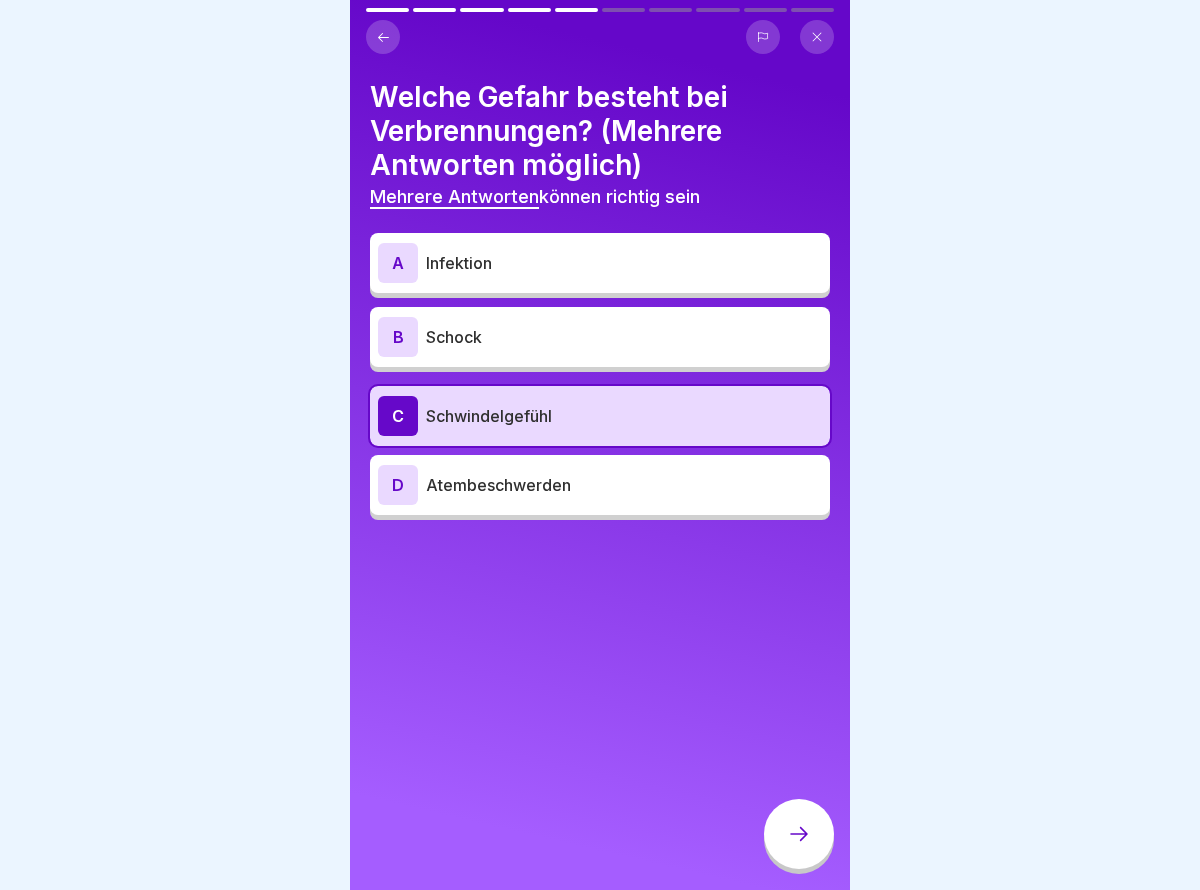 click on "D Atembeschwerden" at bounding box center [600, 485] 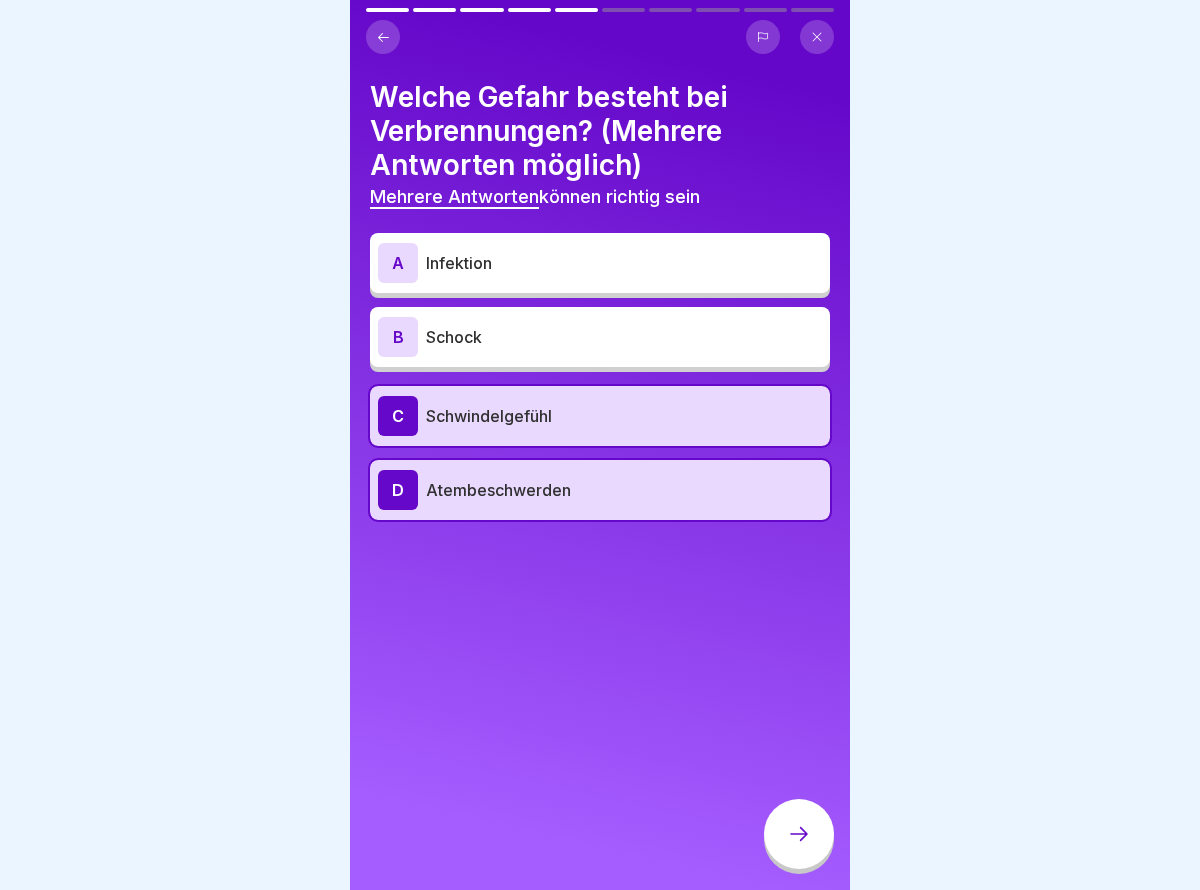 click on "D Atembeschwerden" at bounding box center (600, 490) 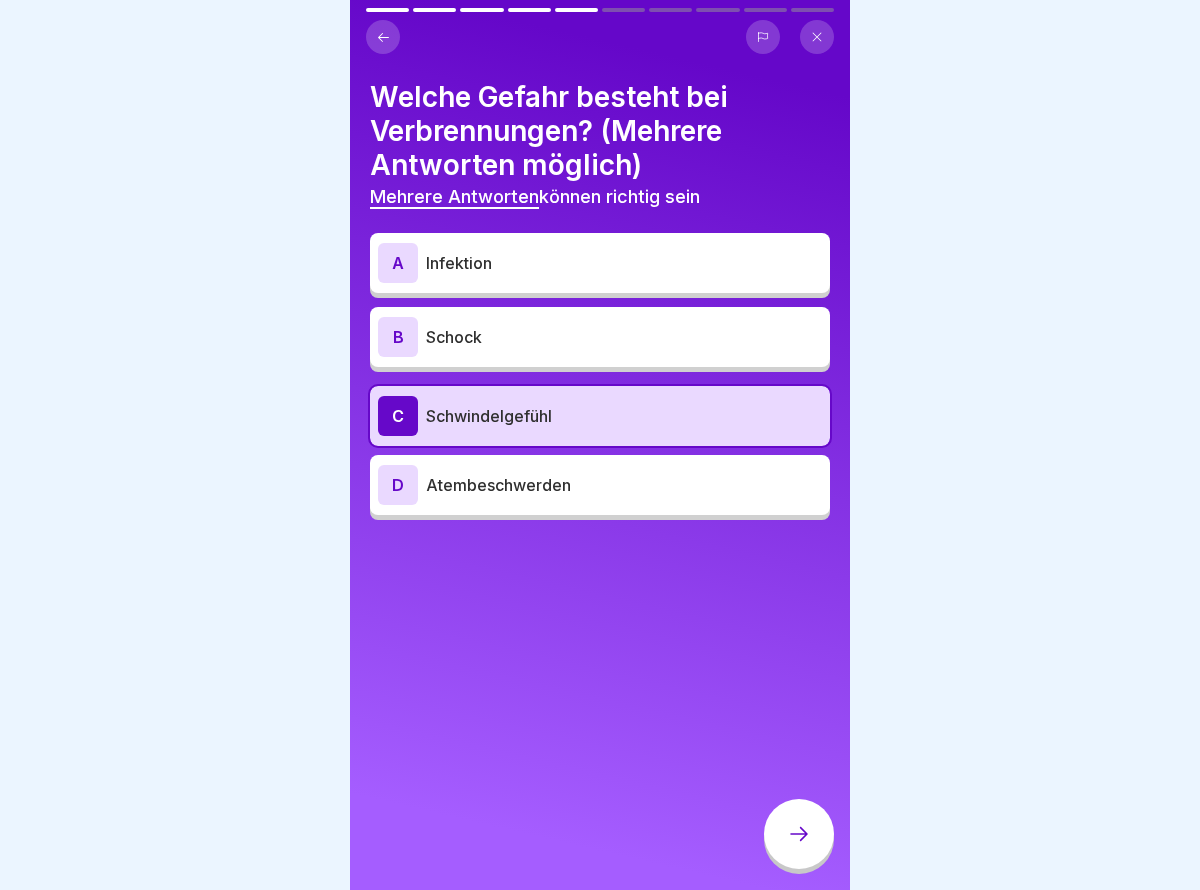 click on "Schock" at bounding box center (624, 337) 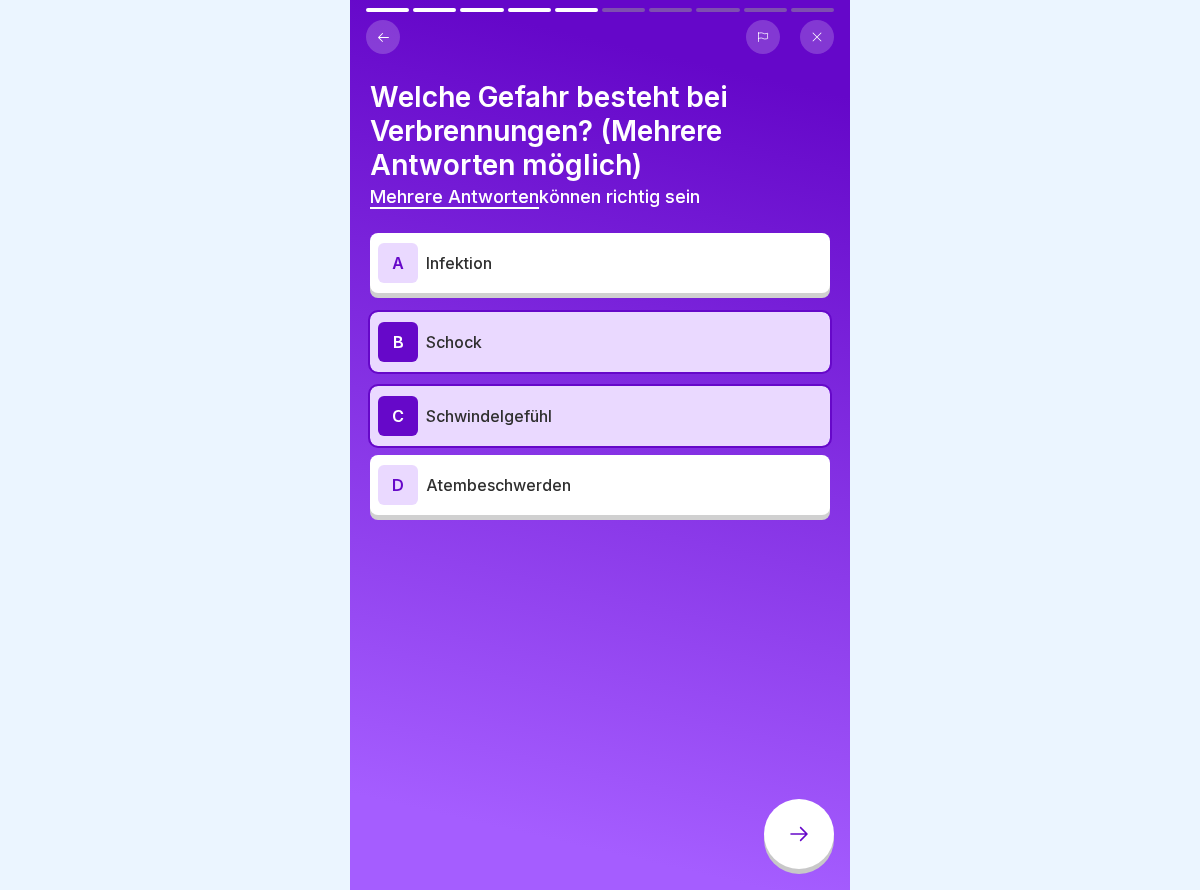 click at bounding box center [799, 834] 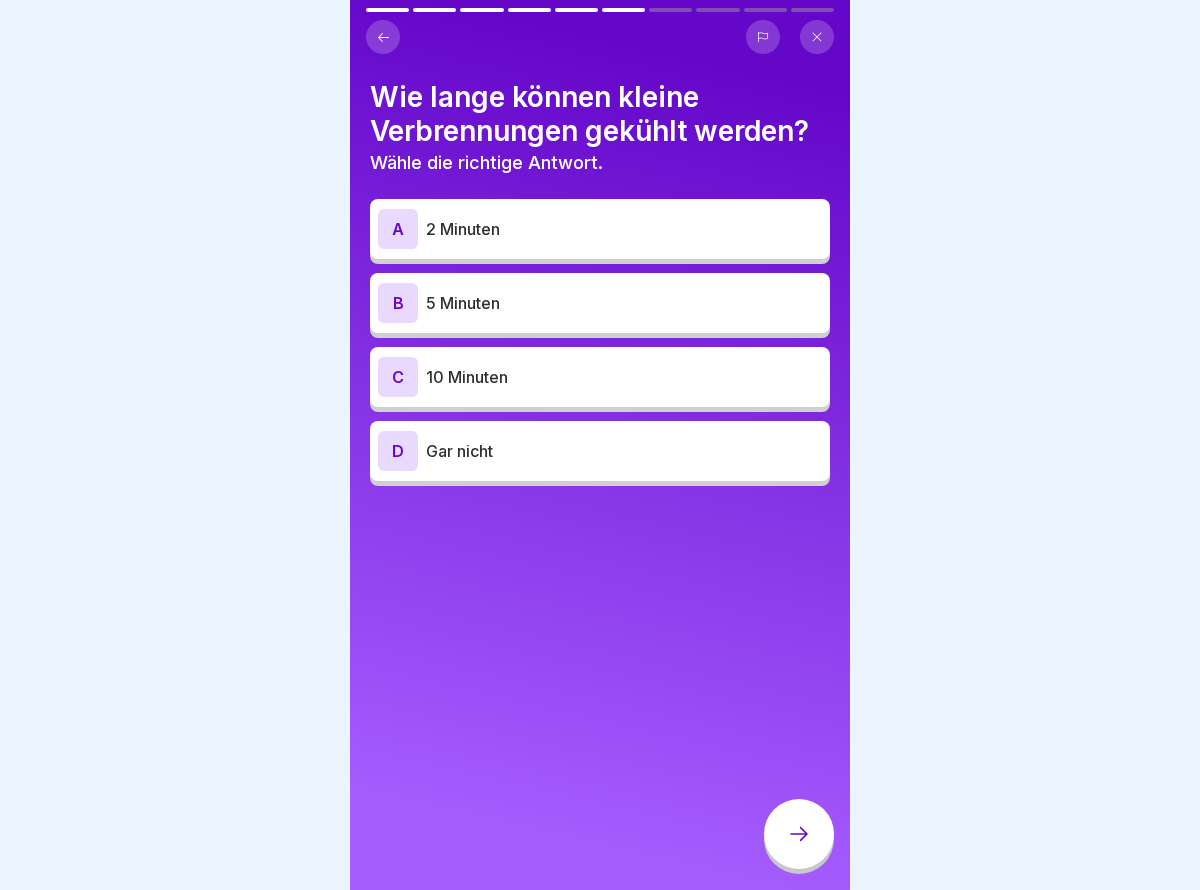 click on "10 Minuten" at bounding box center [624, 377] 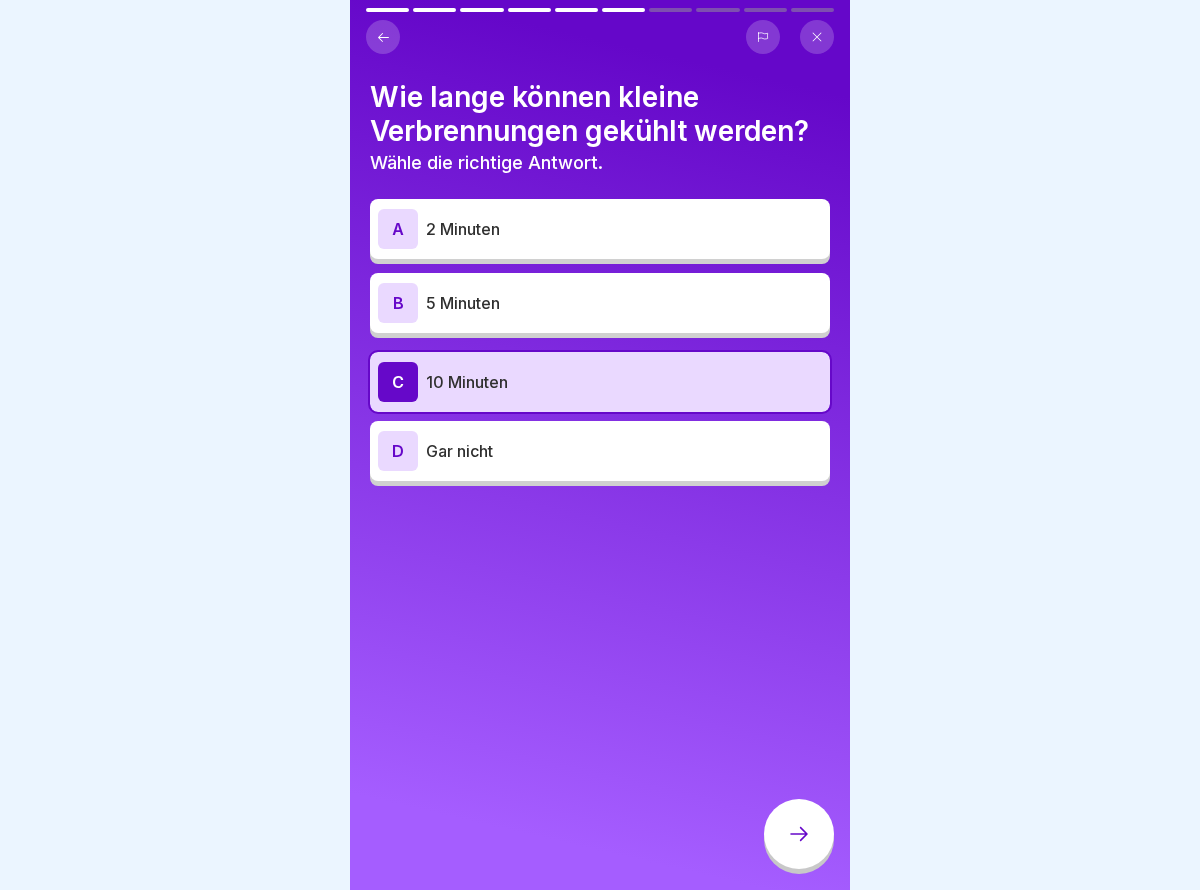 click at bounding box center (799, 834) 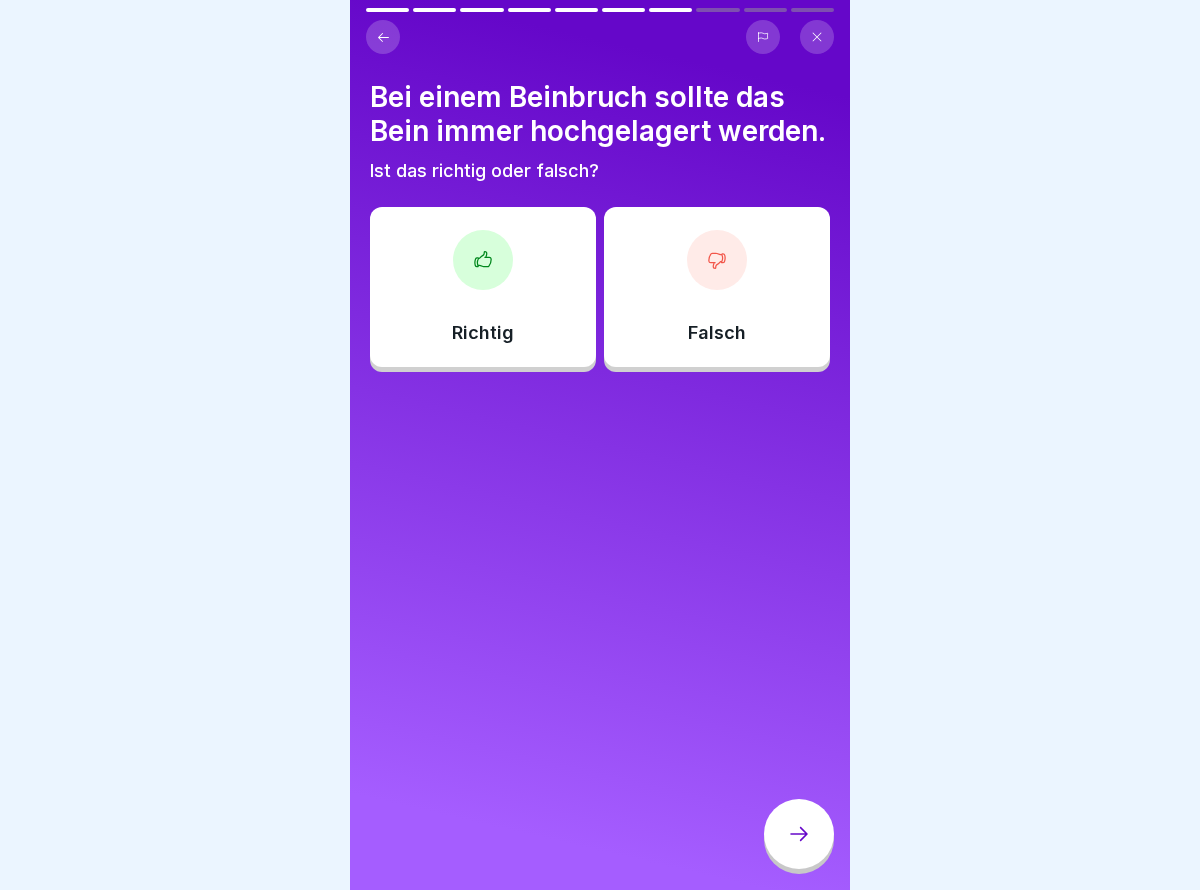 click on "Richtig" at bounding box center (483, 287) 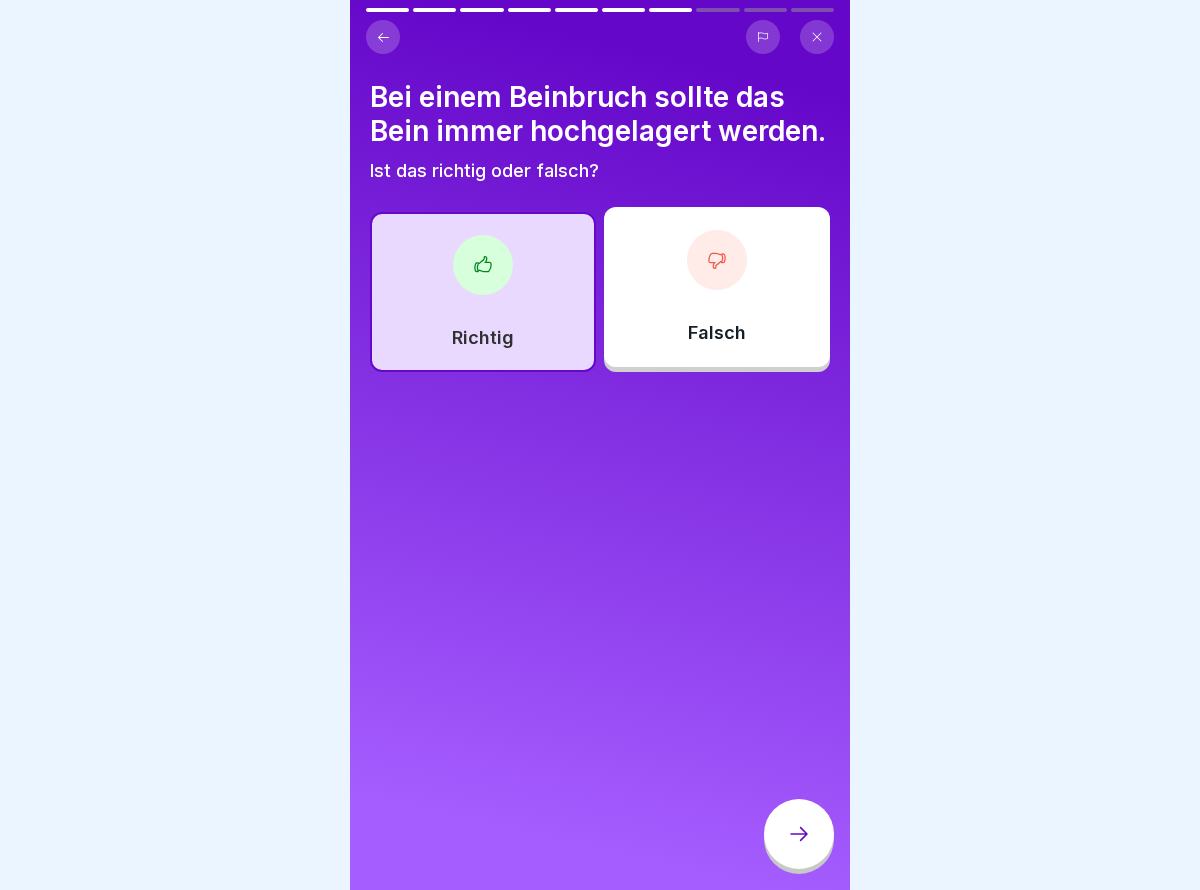 click 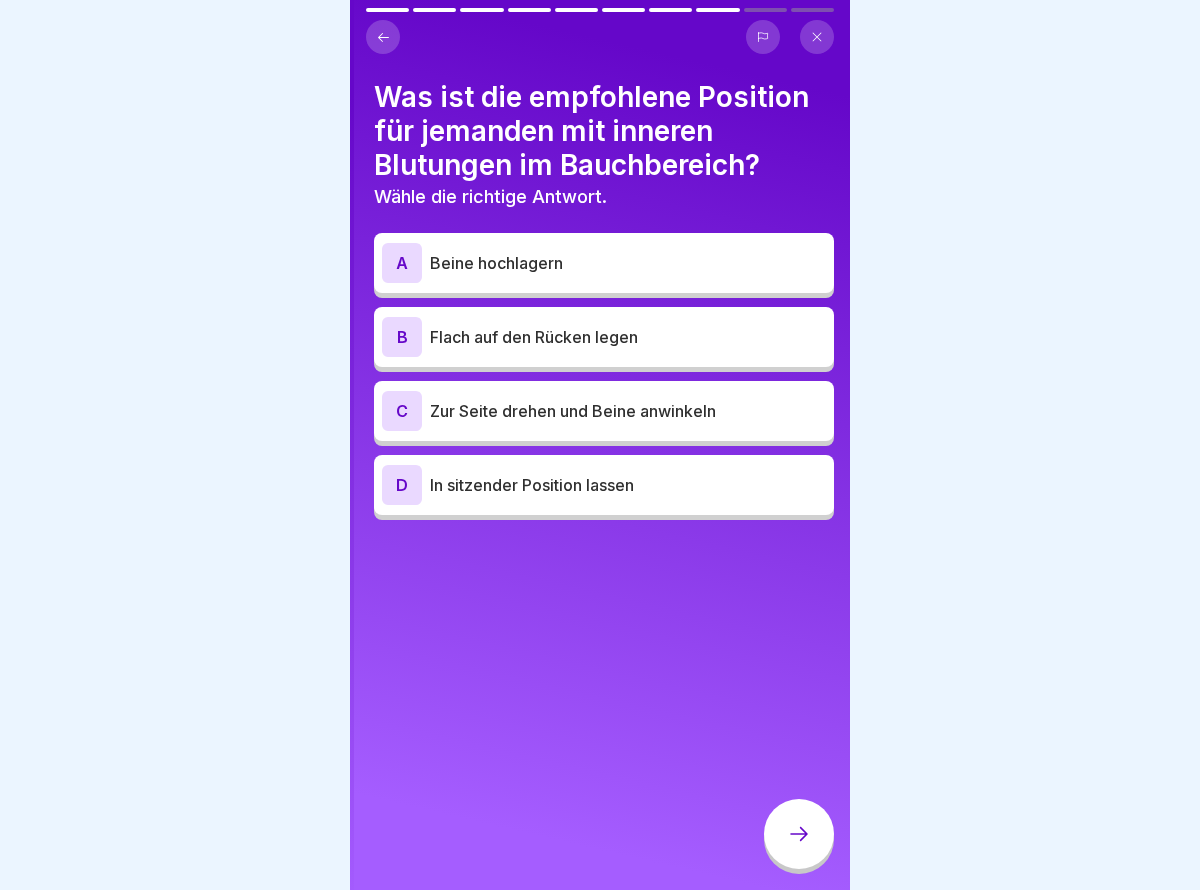 click on "Was ist die empfohlene Position für jemanden mit inneren Blutungen im Bauchbereich? Wähle die richtige Antwort. A Beine hochlagern B Flach auf den Rücken legen C Zur Seite drehen und Beine anwinkeln D In sitzender Position lassen" at bounding box center [604, 445] 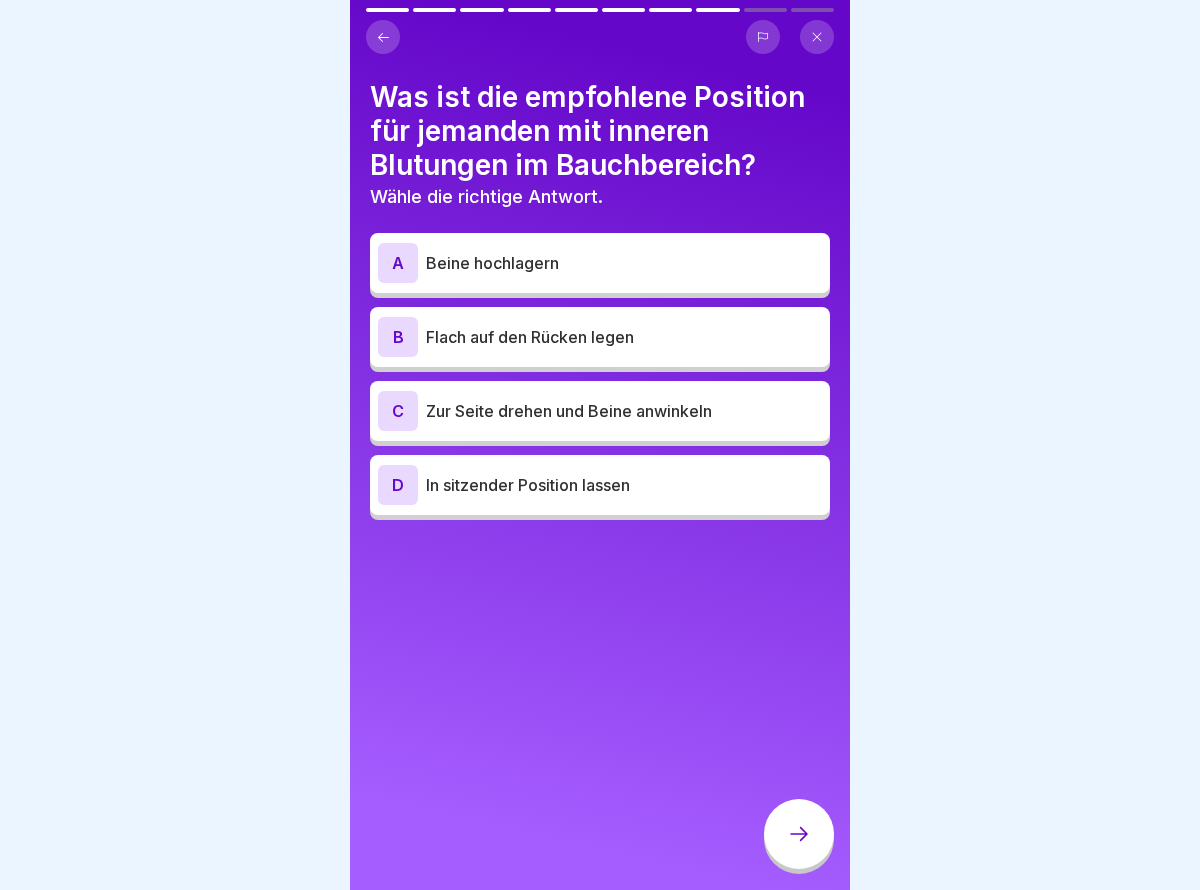 click on "D In sitzender Position lassen" at bounding box center [600, 485] 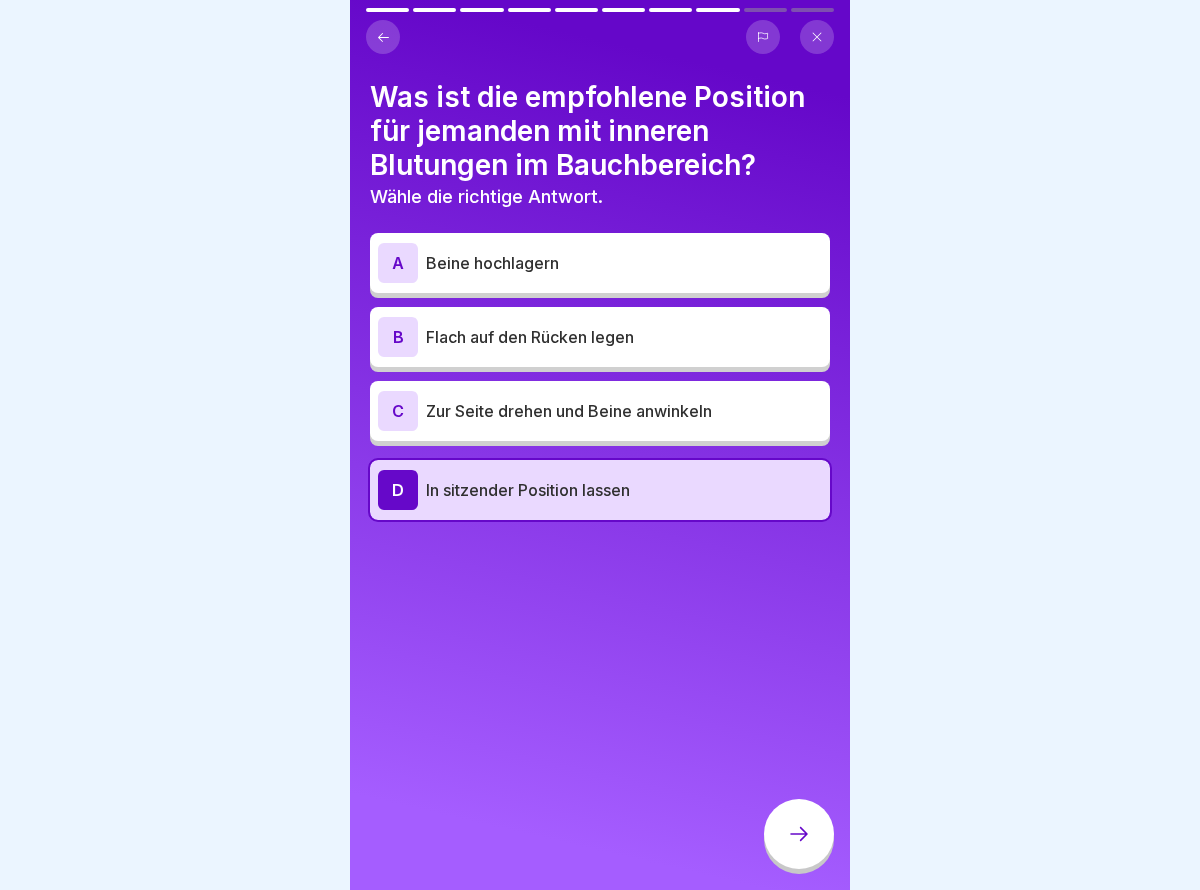 click at bounding box center (799, 834) 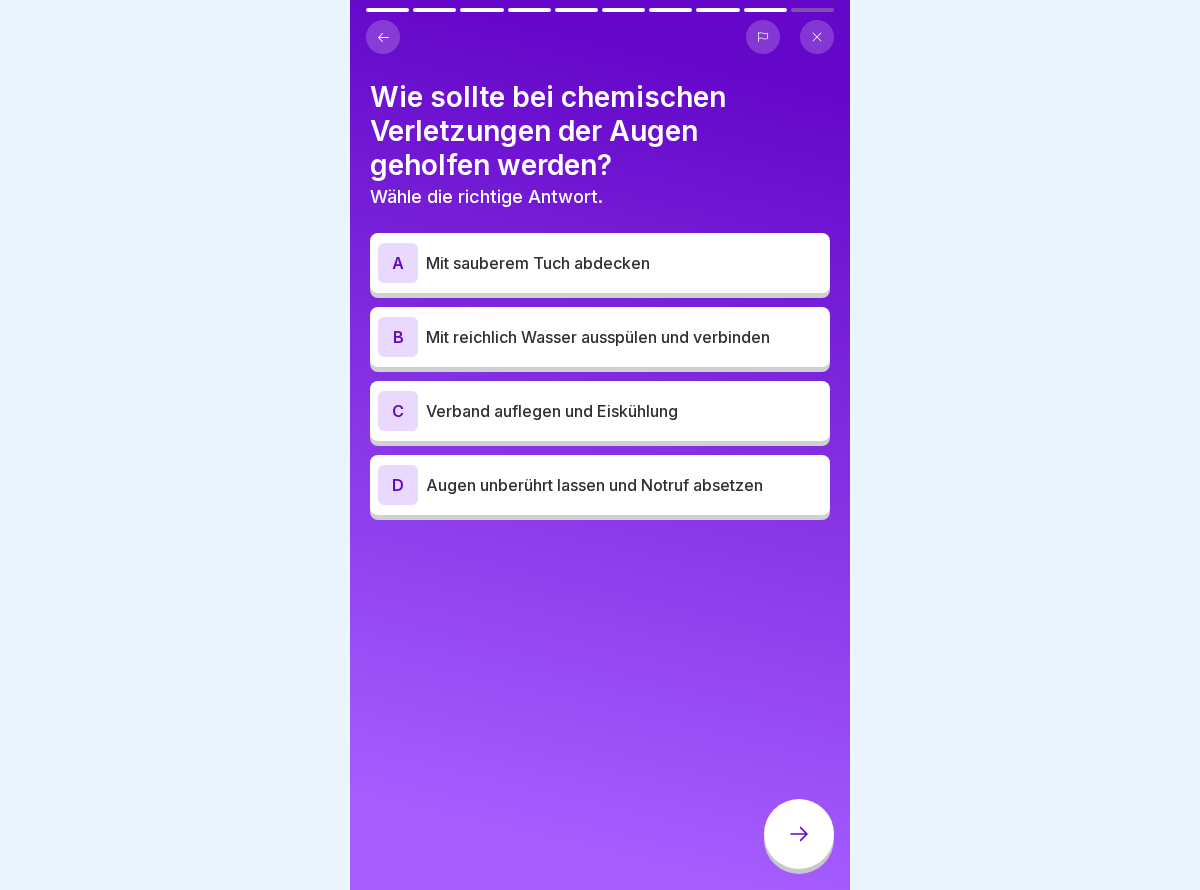 click on "Mit reichlich Wasser ausspülen und verbinden" at bounding box center [624, 337] 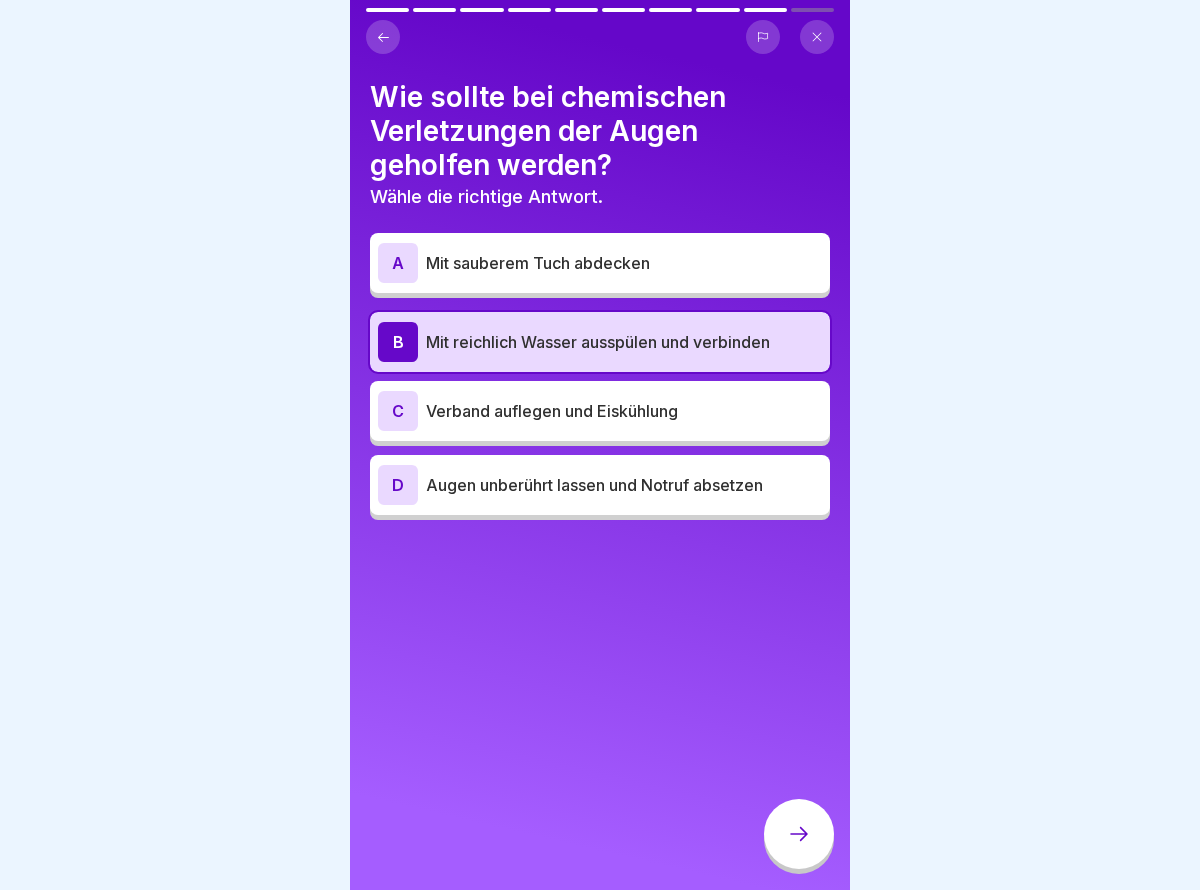 click on "A Mit sauberem Tuch abdecken" at bounding box center [600, 263] 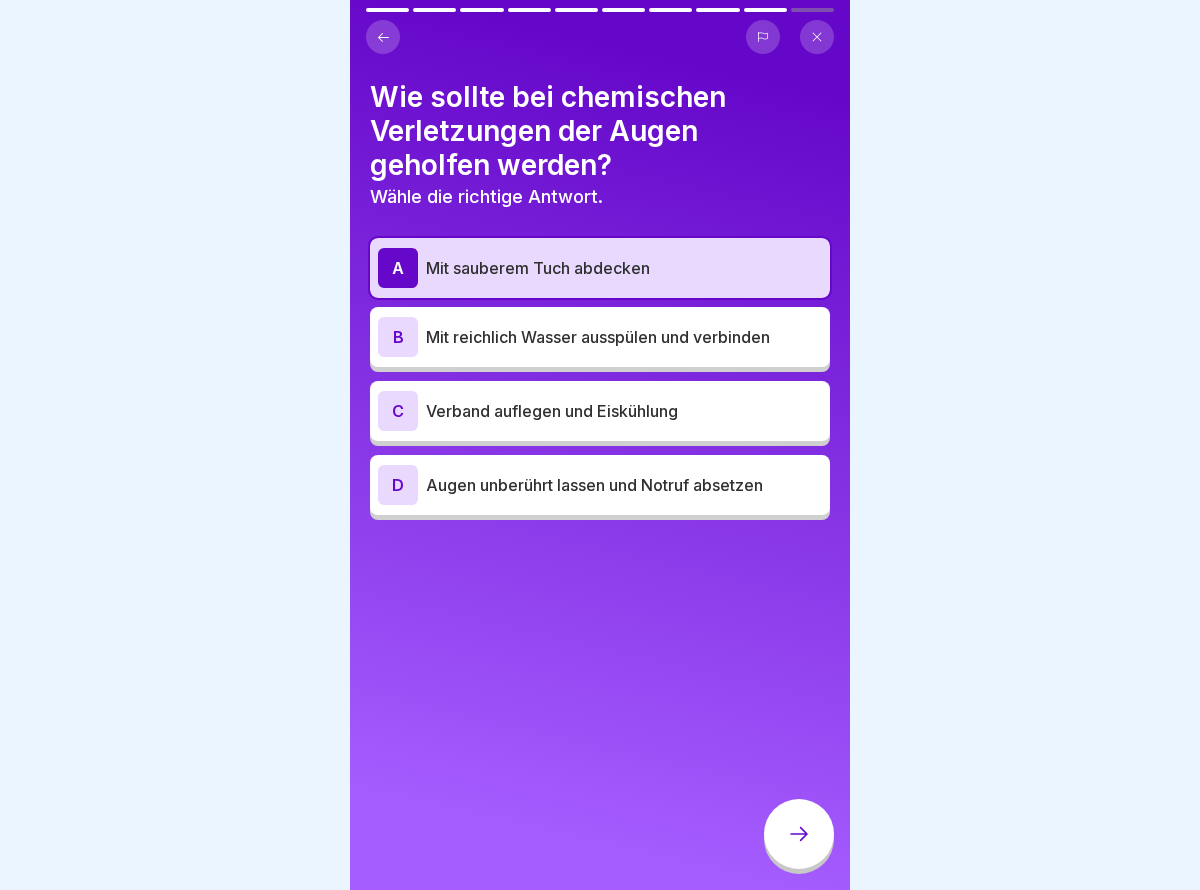 click on "B Mit reichlich Wasser ausspülen und verbinden" at bounding box center [600, 337] 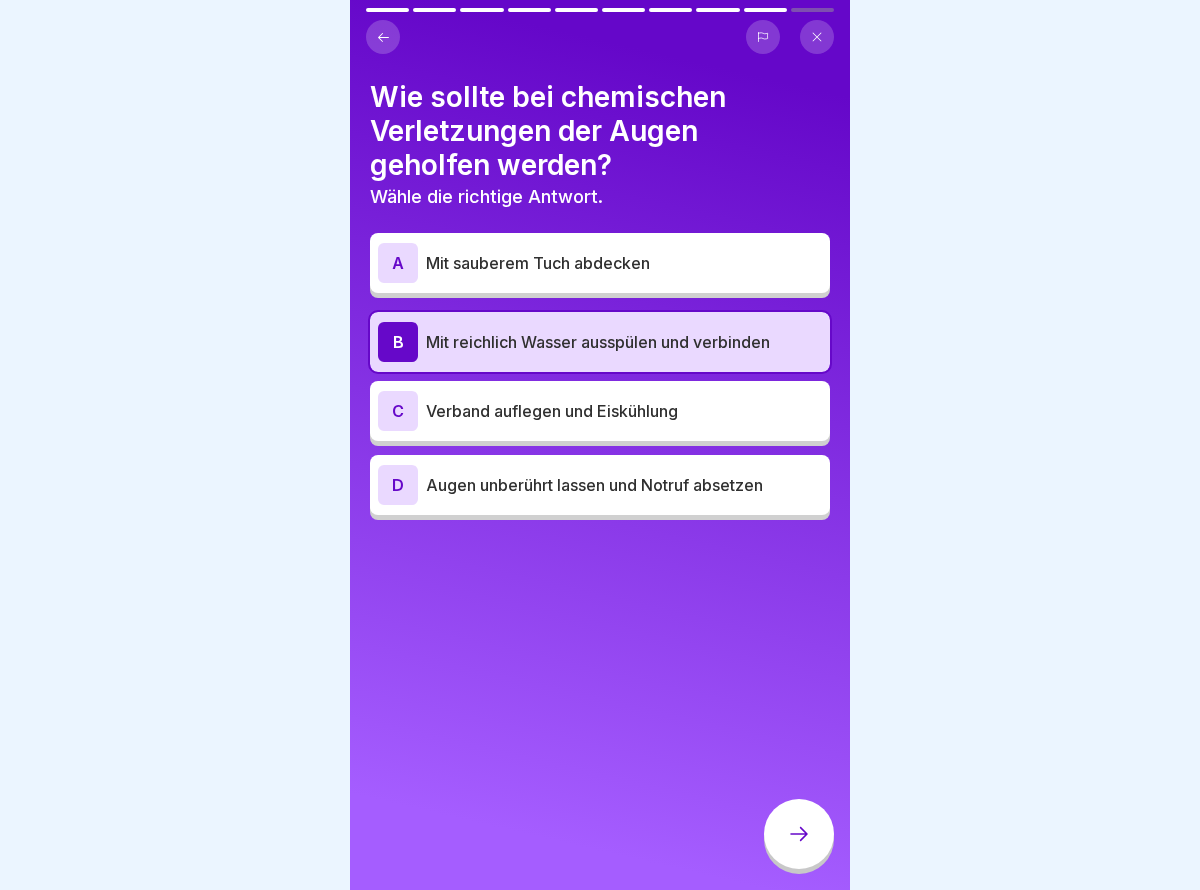 click on "Deutsch Prüfung Abschlussprüfung Jetzt bist du dran! 10 Fragen 60% Minimum 2 Versuche 50 Punkte Dein Ergebnis wird für deinen Vorgesetzten sichtbar sein. Beginnen Eigenschutz hat bei Unfällen immer Priorität. Ist das richtig oder falsch? Richtig Falsch Was sollte bei der Versorgung einer Wunde NICHT gemacht werden? Wähle die richtige Antwort. A Wunde mit sterilem Material abdecken B Wunde mit Wasser spülen (außer bei Verbrennungen oder chemischen Verletzungen) C Wunde mit Haushaltsmitteln behandeln D Große Fremdkörper entfernen Welche Schritte sind korrekt, um eine Druckverband anzulegen? Mehrere Antworten  können richtig sein A Wundauflage am blutenden Bereich platzieren B Druckpolster auf die Wunde legen C Verbandmaterial stark anziehen, um die Blutzufuhr abzuschneiden D Blutiges Verbandmaterial immer abnehmen und ersetzen Bei Amputationsverletzungen sollte das abgetrennte Glied in den Kühlschrank gelegt werden. Ist das richtig oder falsch? Richtig Falsch Mehrere Antworten  können richtig sein" at bounding box center [600, 445] 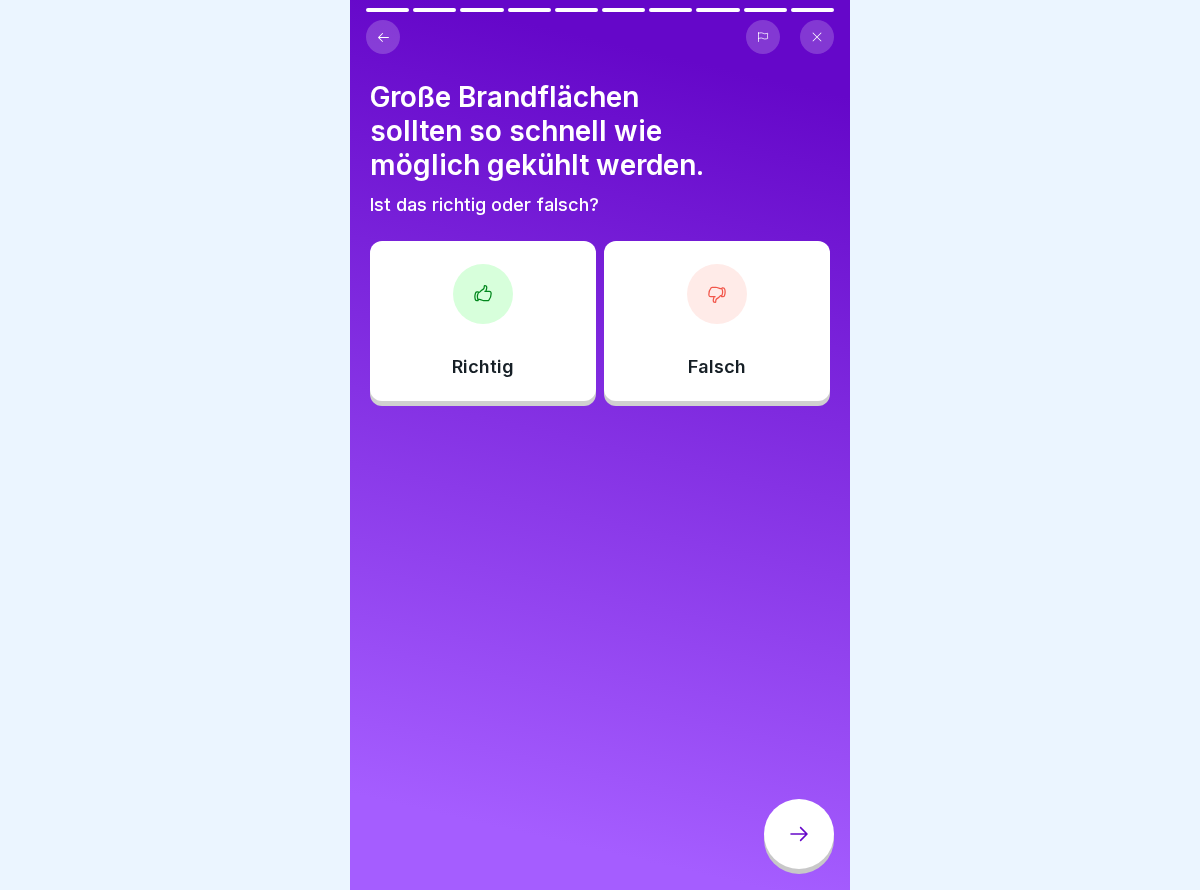 click on "Richtig" at bounding box center [483, 321] 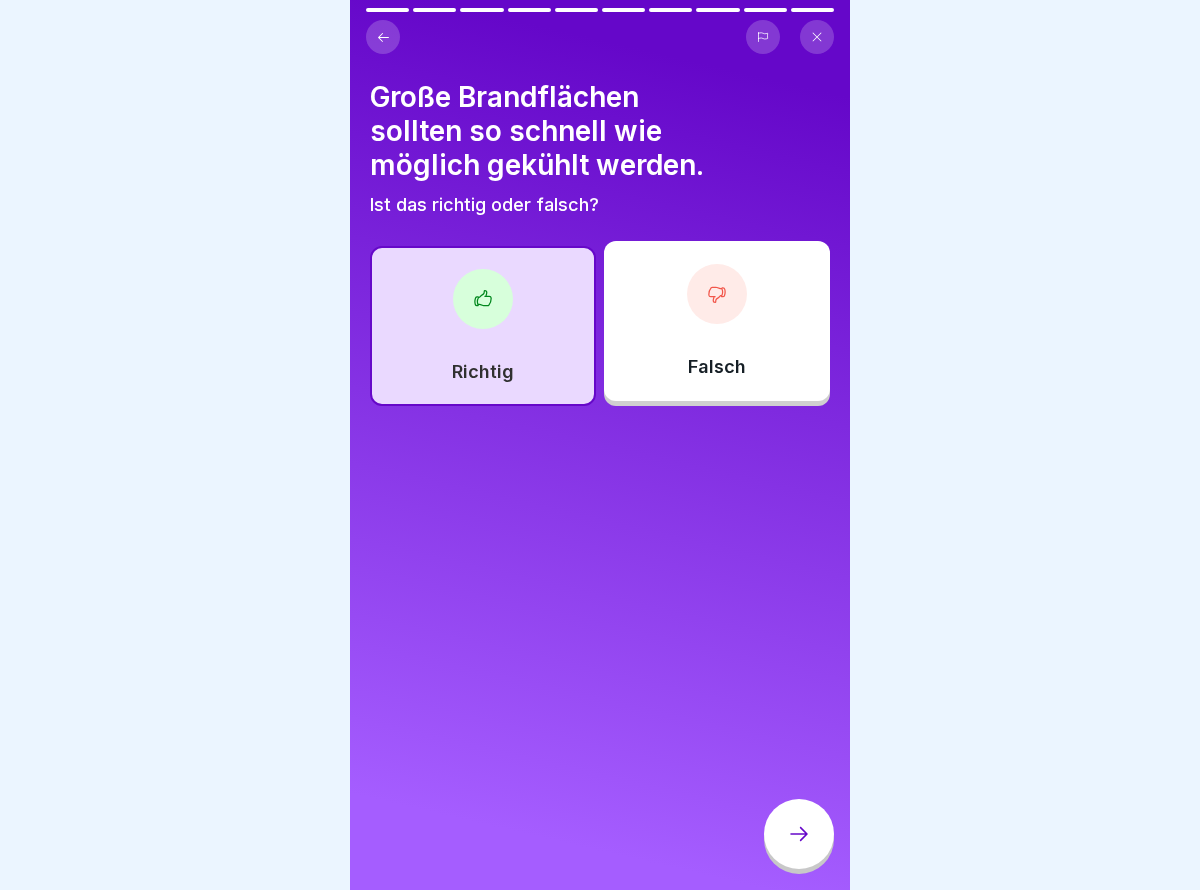 click at bounding box center [717, 294] 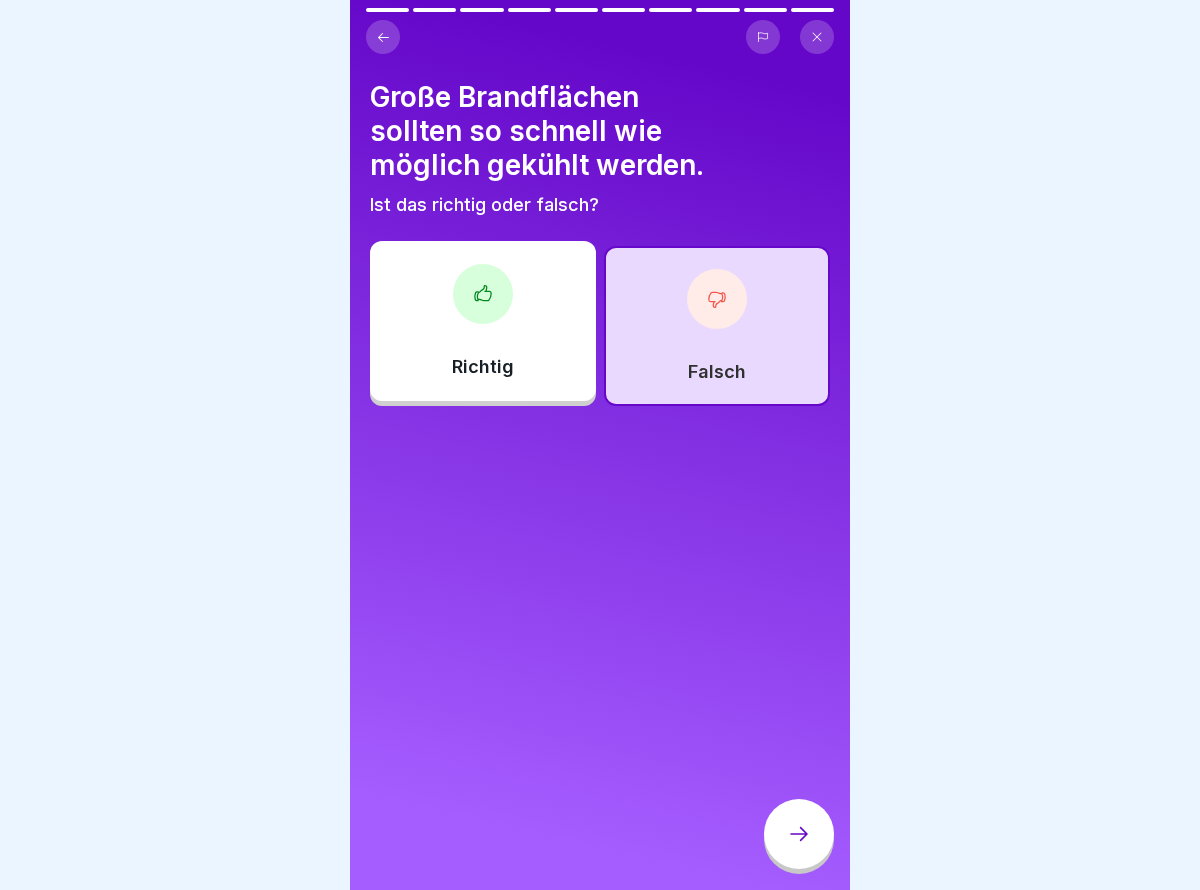 click at bounding box center [799, 834] 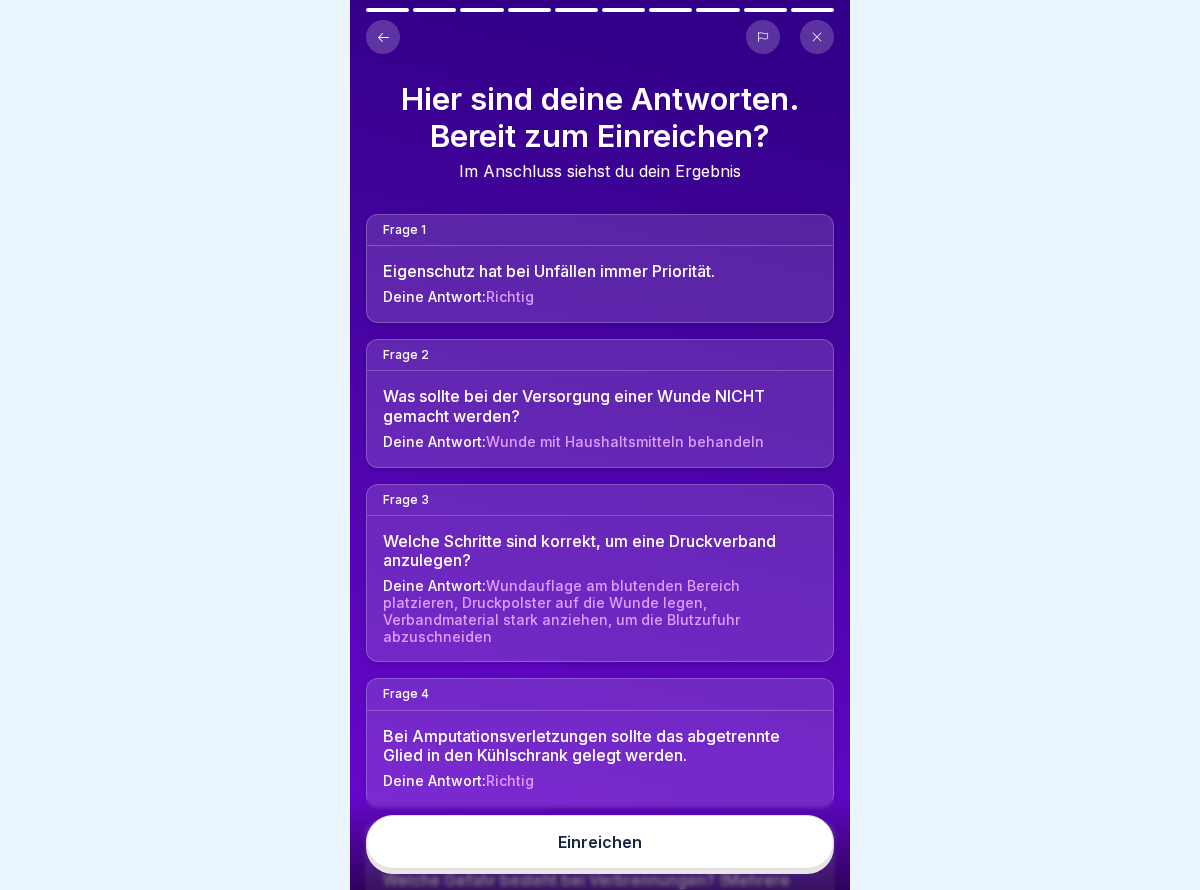 click on "Einreichen" at bounding box center (600, 842) 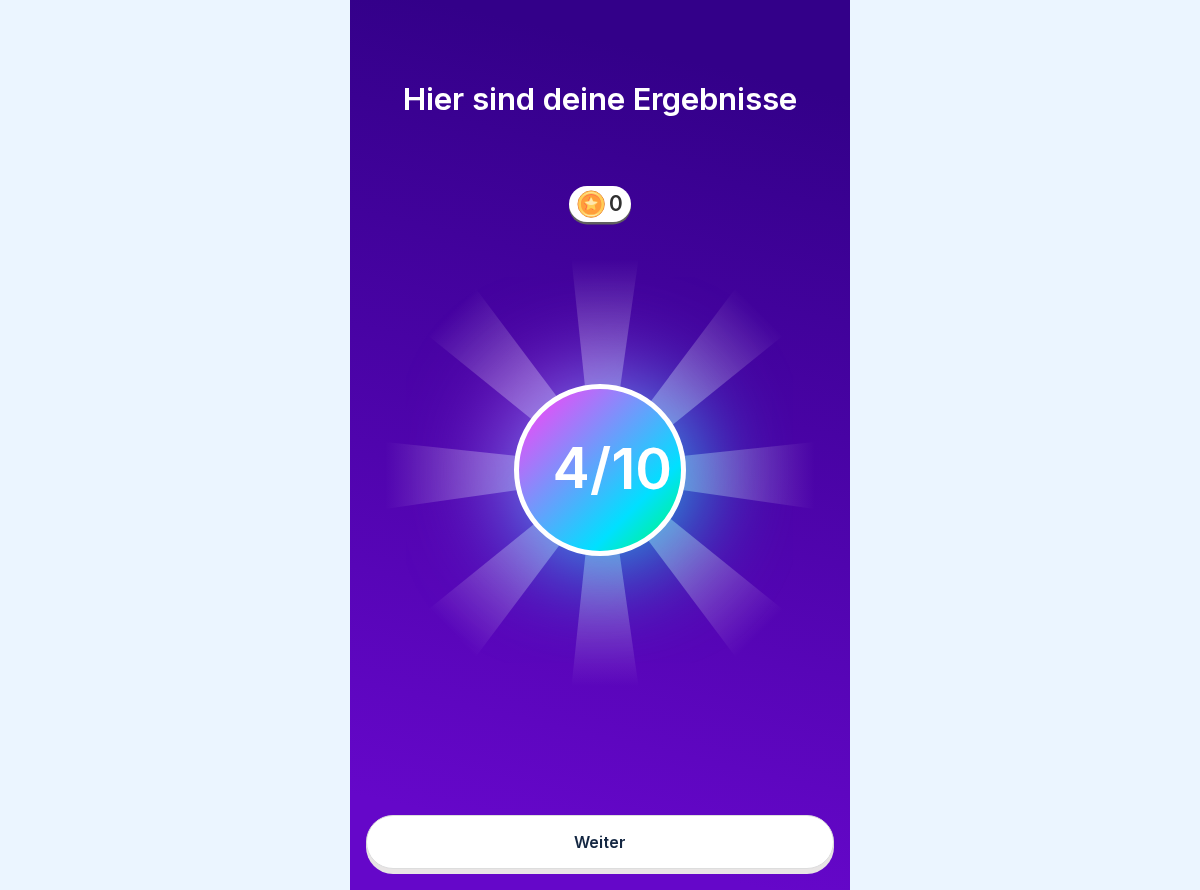 click on "Weiter" at bounding box center (600, 842) 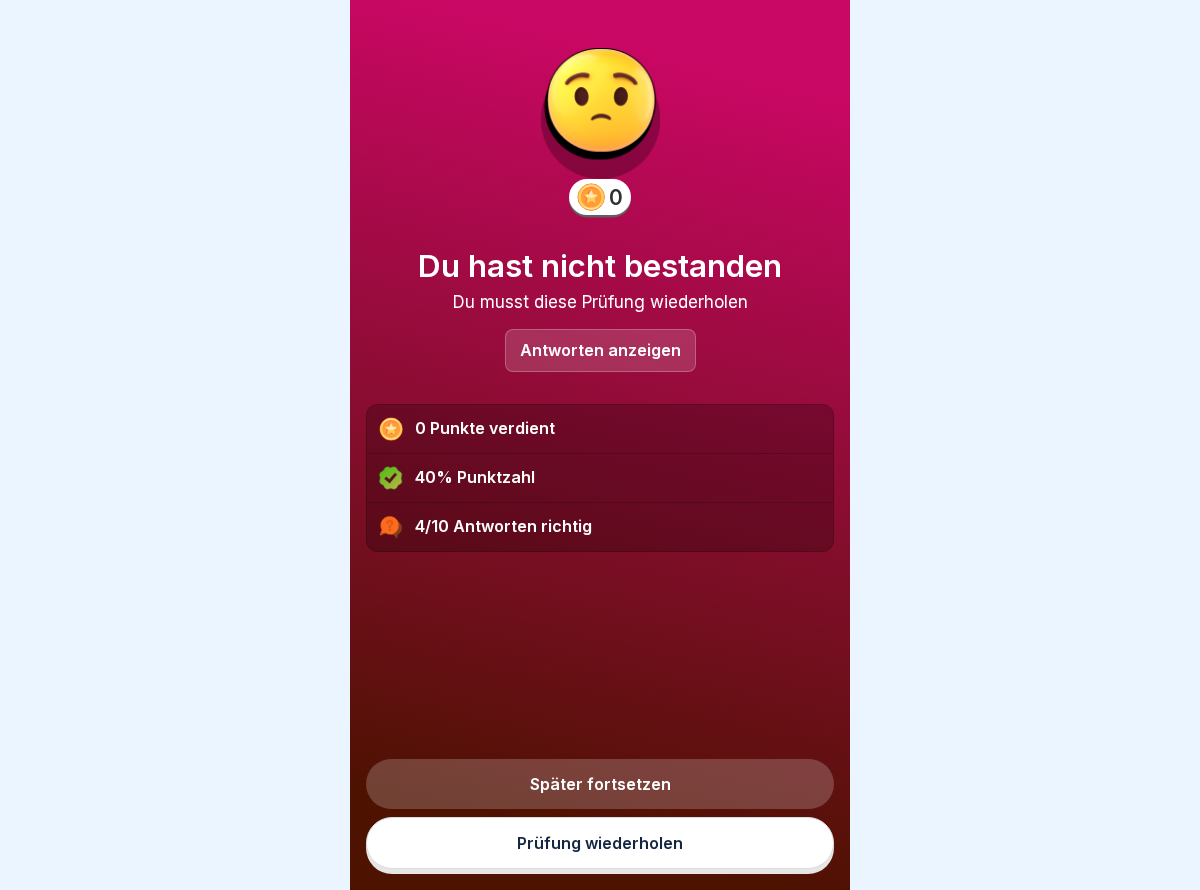 click on "Später fortsetzen" at bounding box center [600, 784] 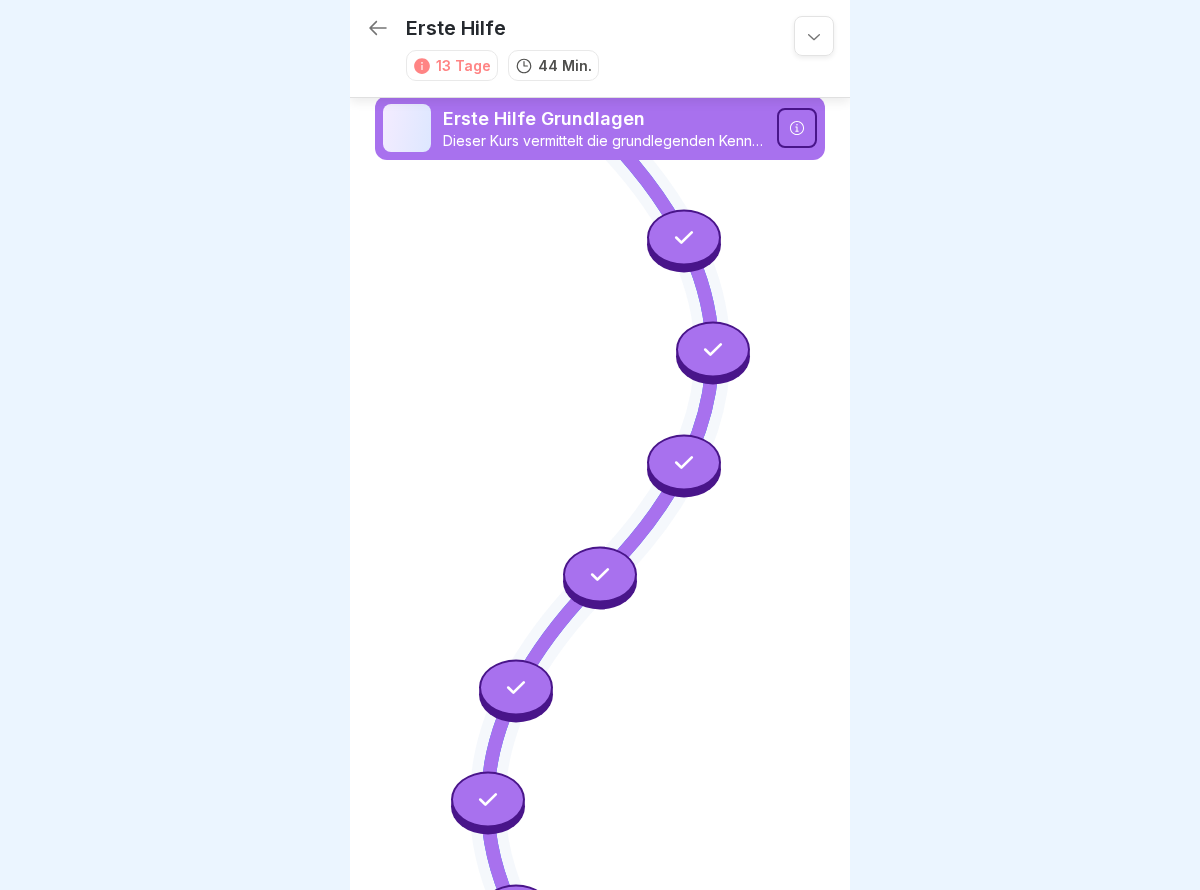 scroll, scrollTop: 15, scrollLeft: 0, axis: vertical 